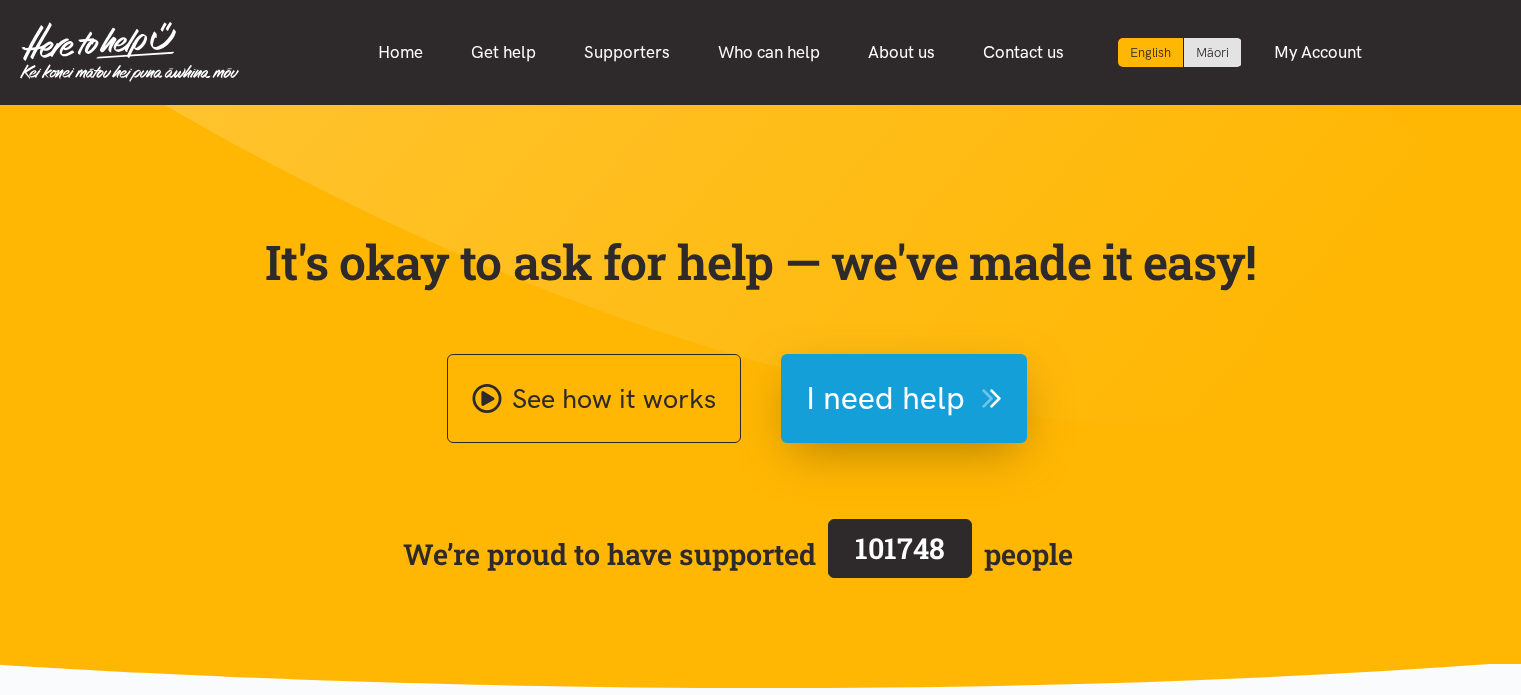 scroll, scrollTop: 0, scrollLeft: 0, axis: both 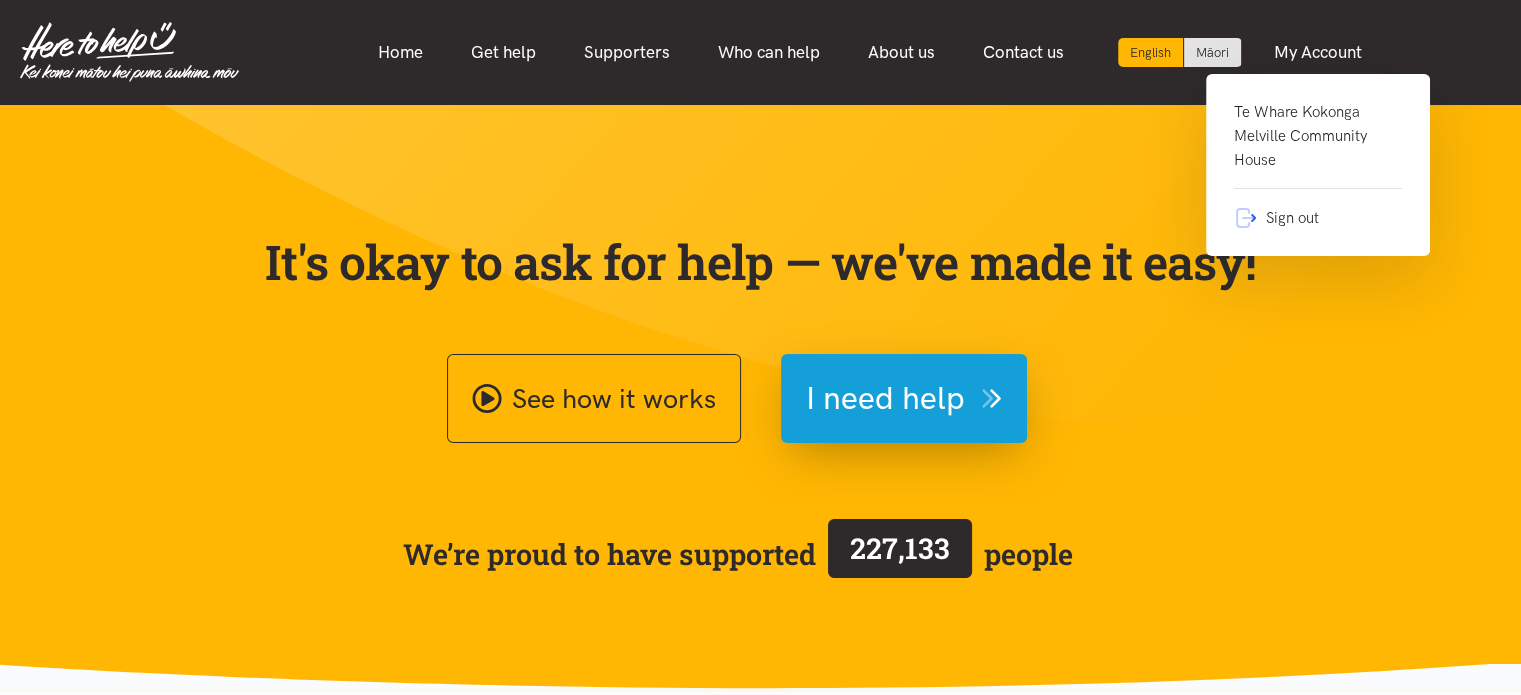 click on "Te Whare Kokonga Melville Community House" at bounding box center [1318, 144] 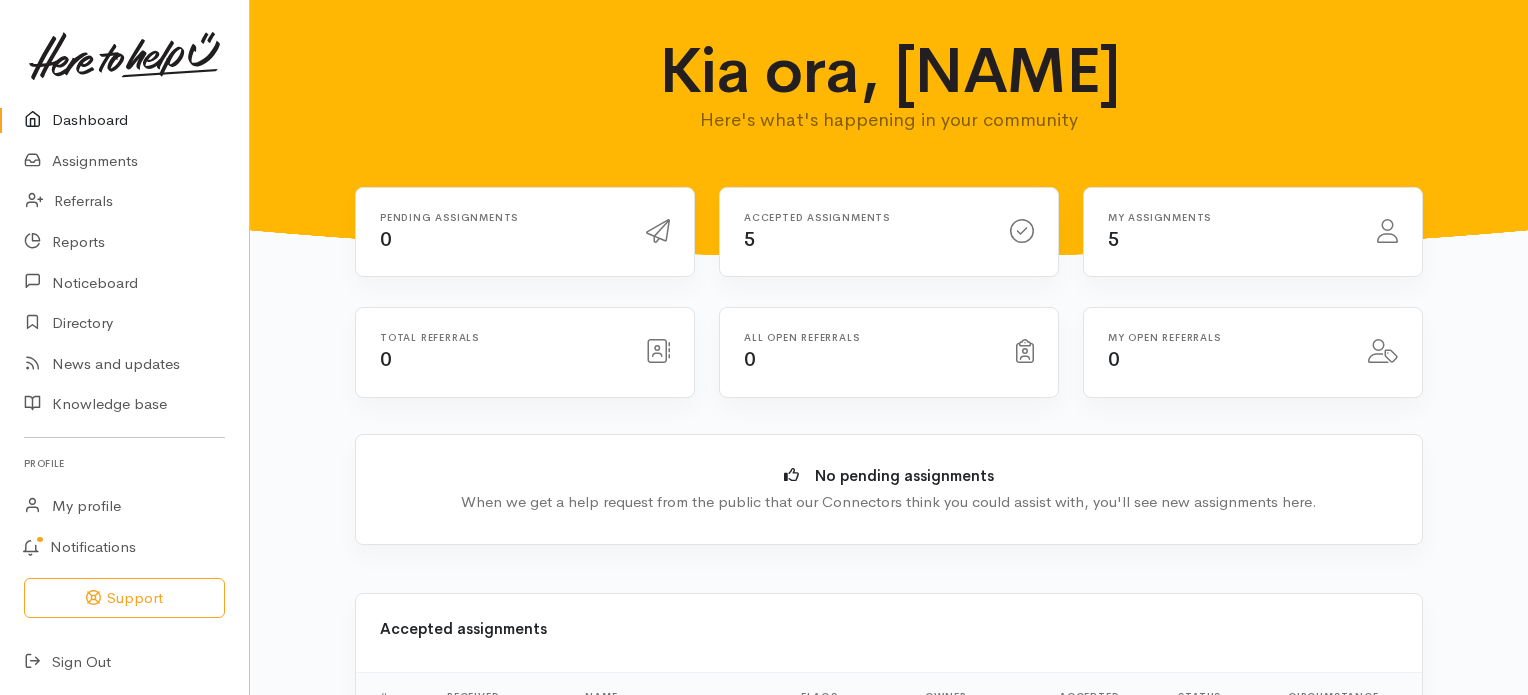 scroll, scrollTop: 0, scrollLeft: 0, axis: both 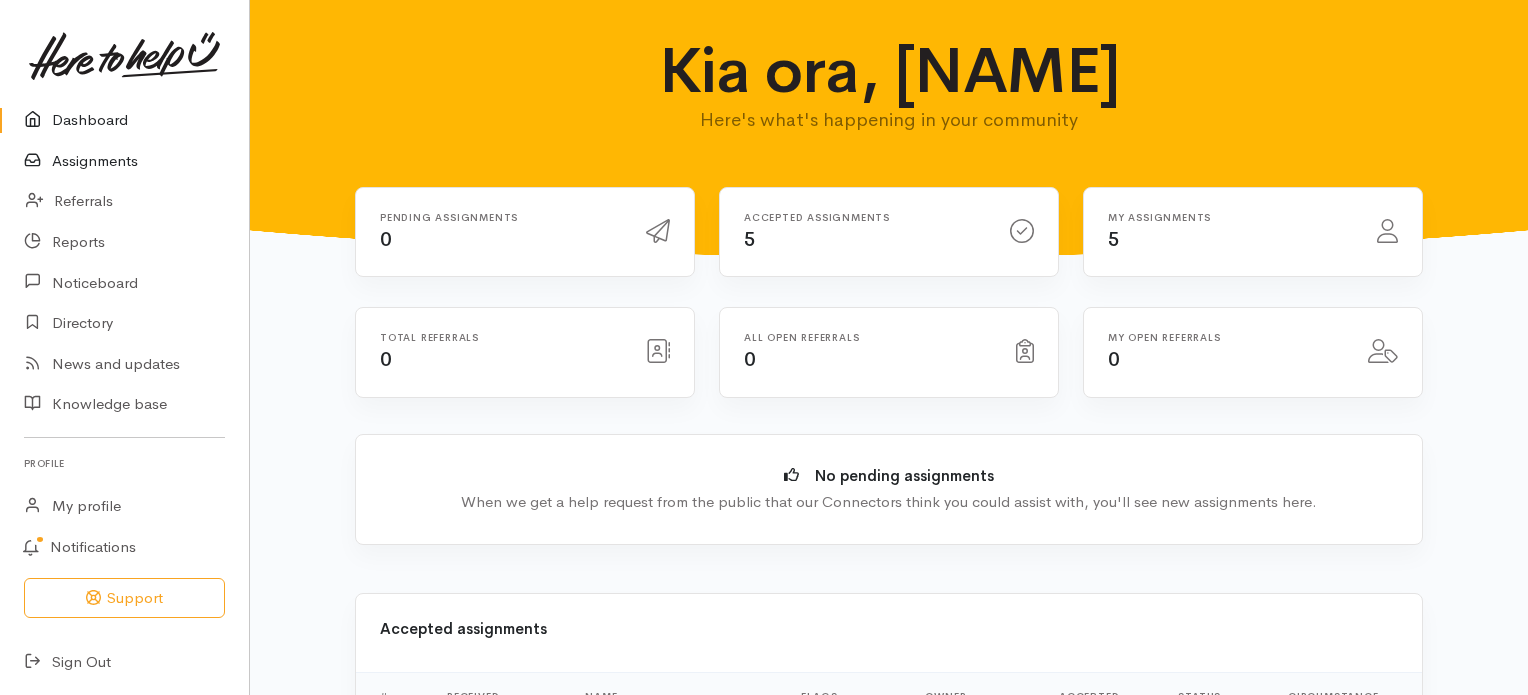 click on "Assignments" at bounding box center (124, 161) 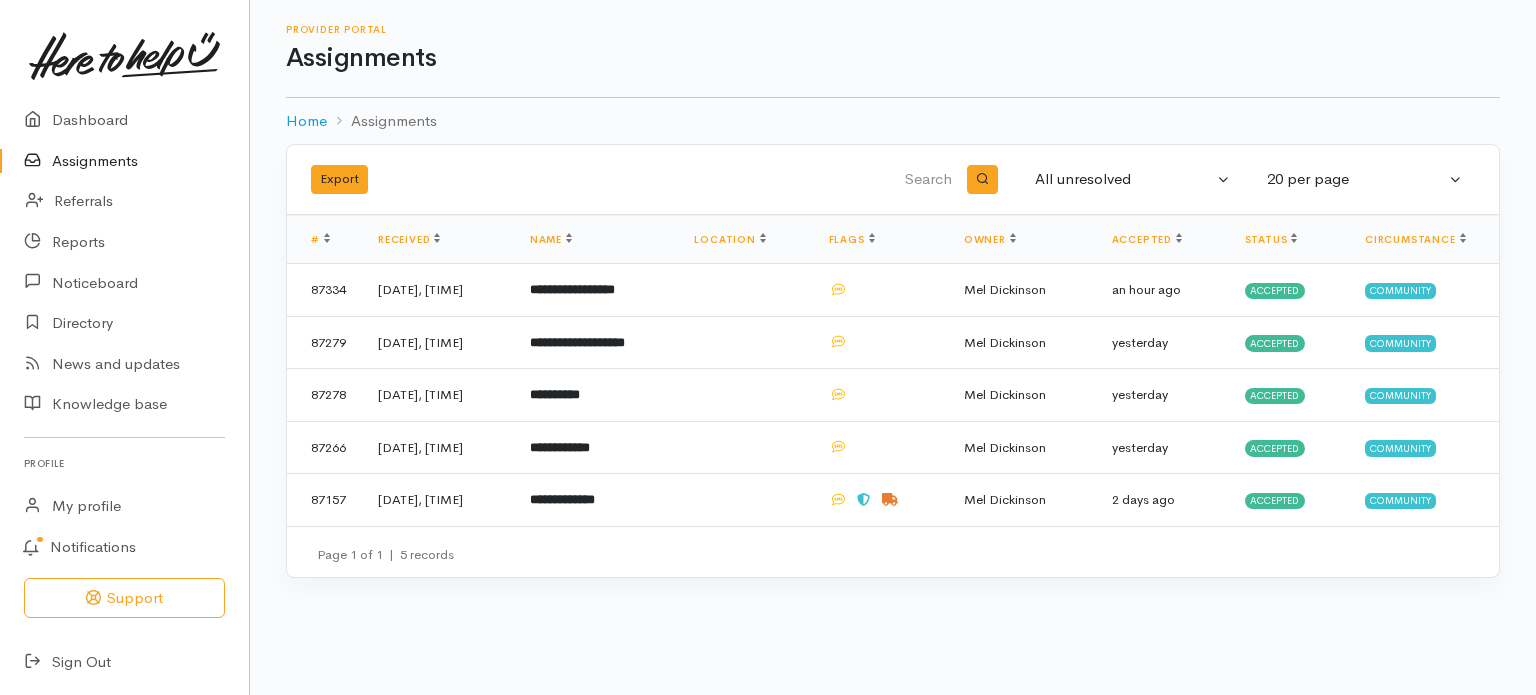 scroll, scrollTop: 0, scrollLeft: 0, axis: both 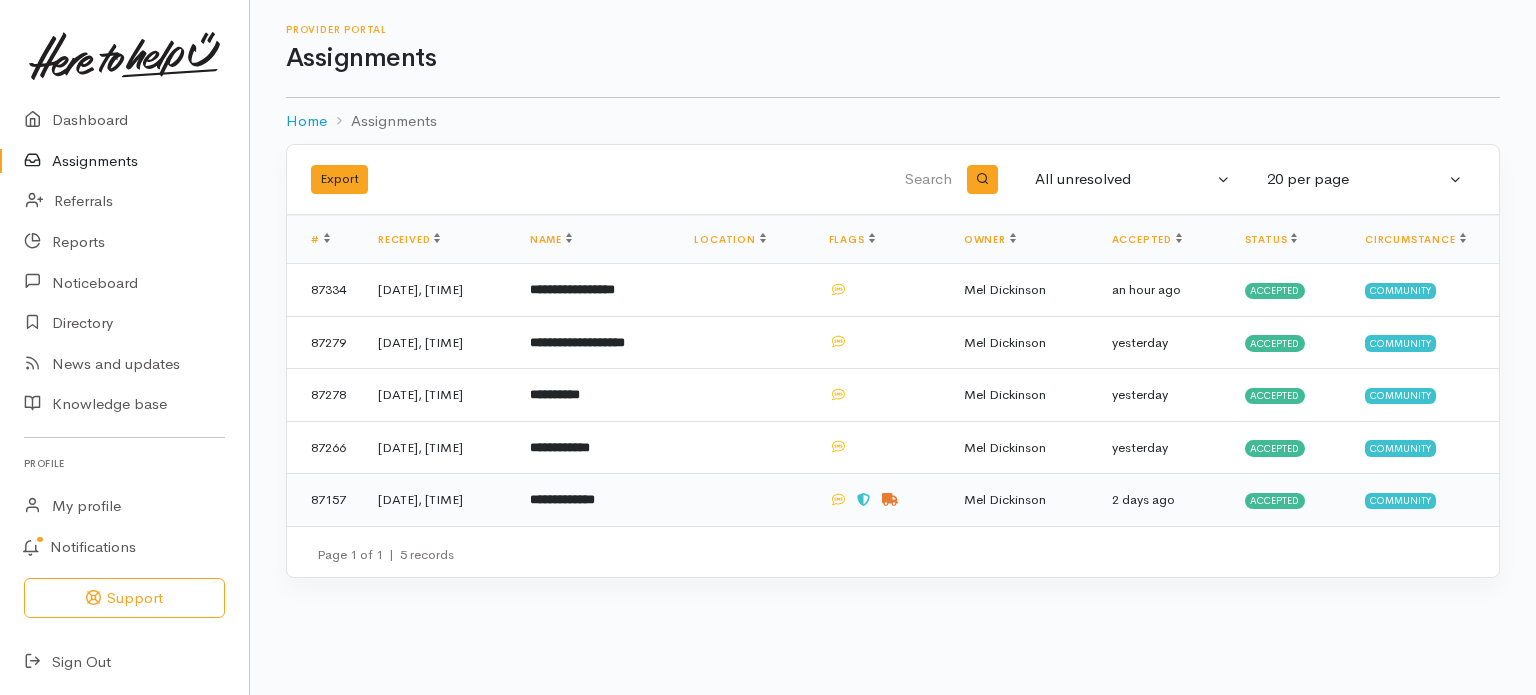click on "**********" at bounding box center [562, 499] 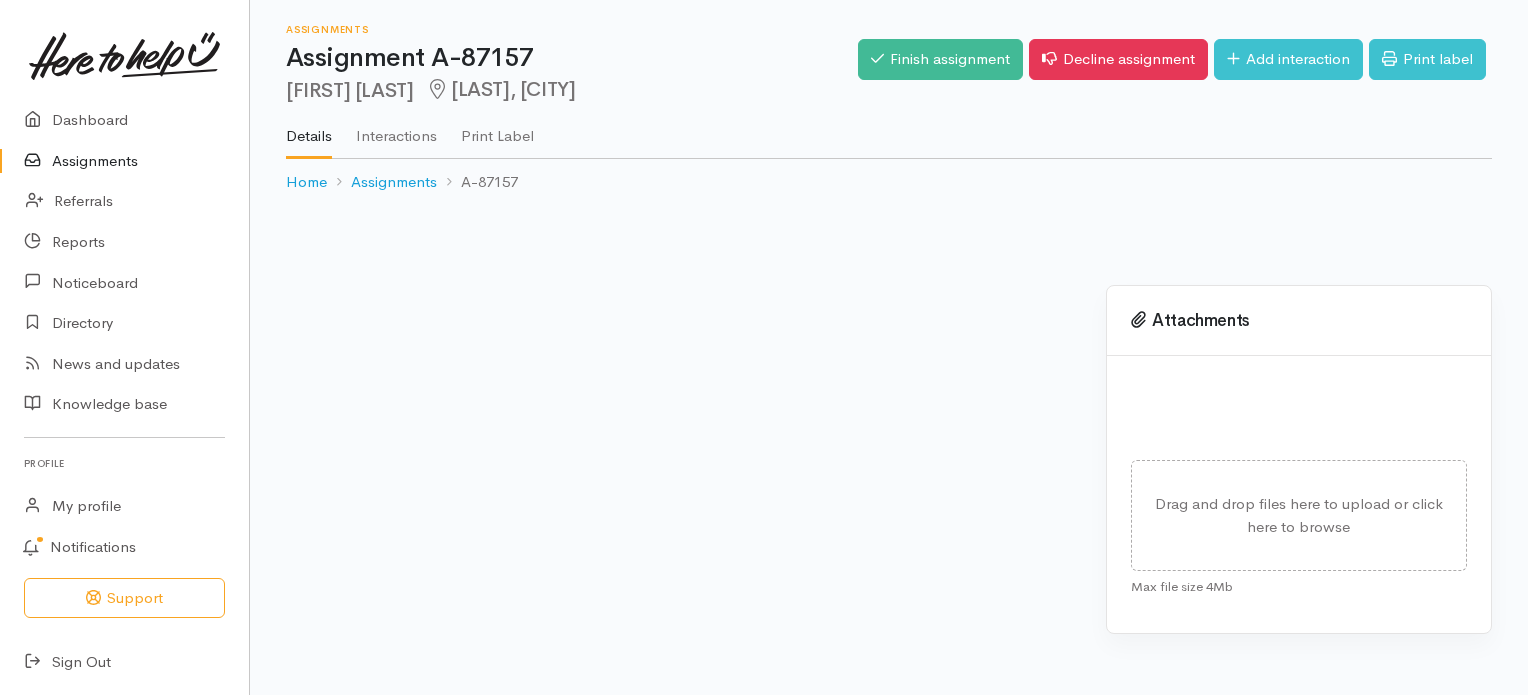 scroll, scrollTop: 0, scrollLeft: 0, axis: both 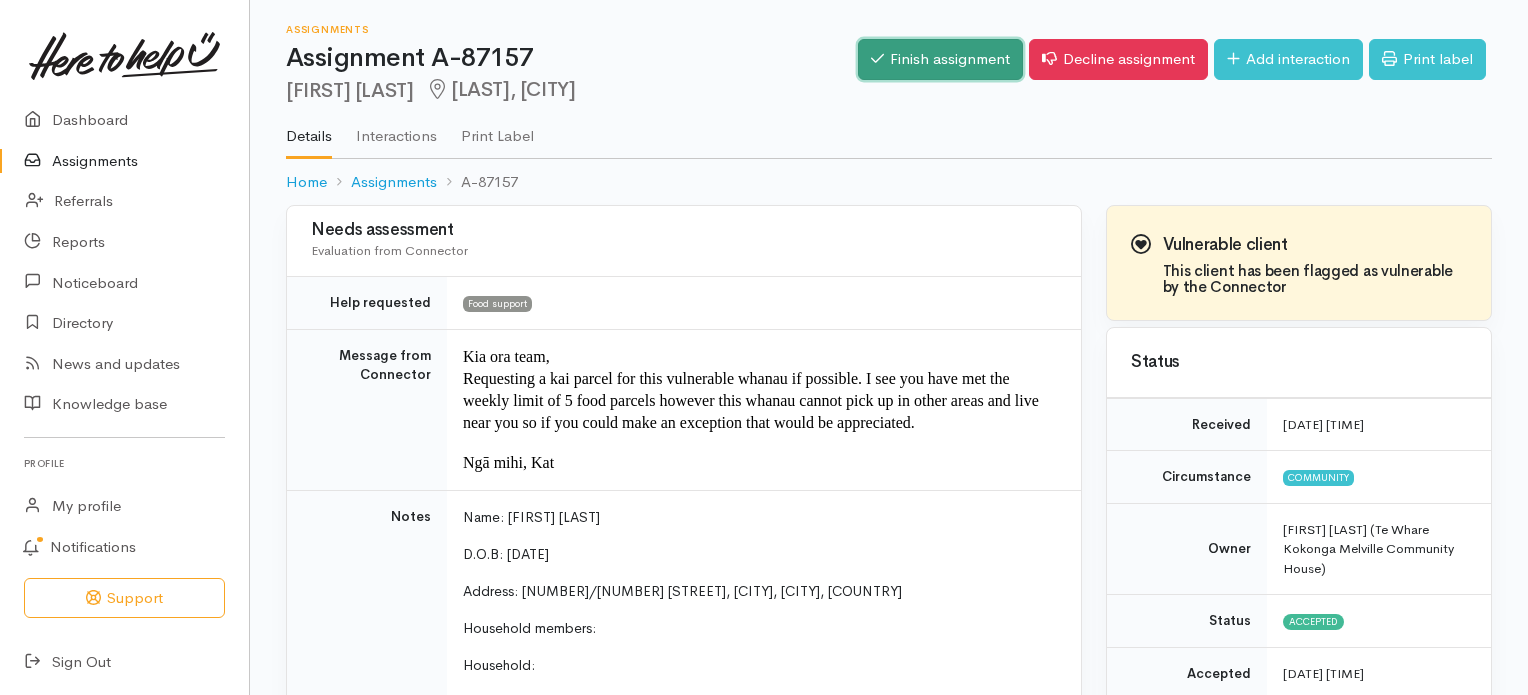 click on "Finish assignment" at bounding box center (940, 59) 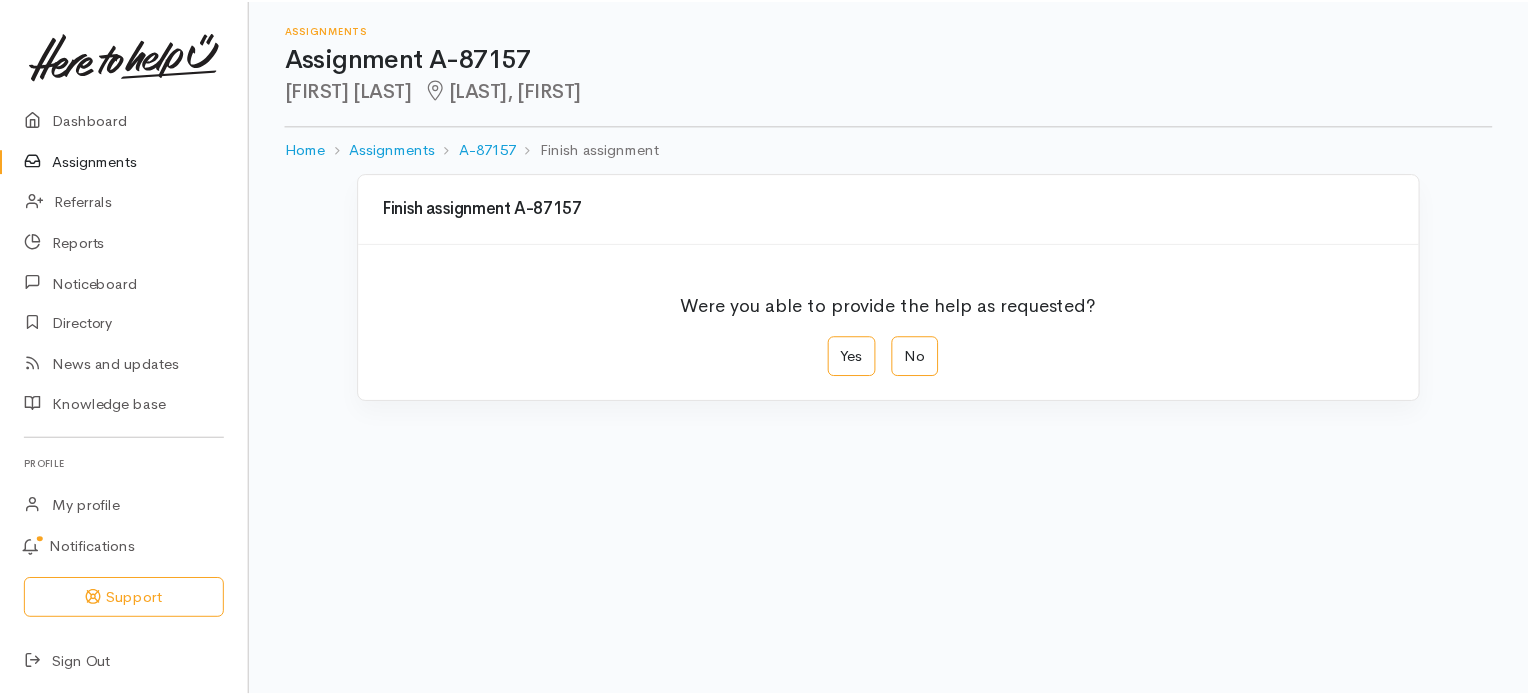 scroll, scrollTop: 0, scrollLeft: 0, axis: both 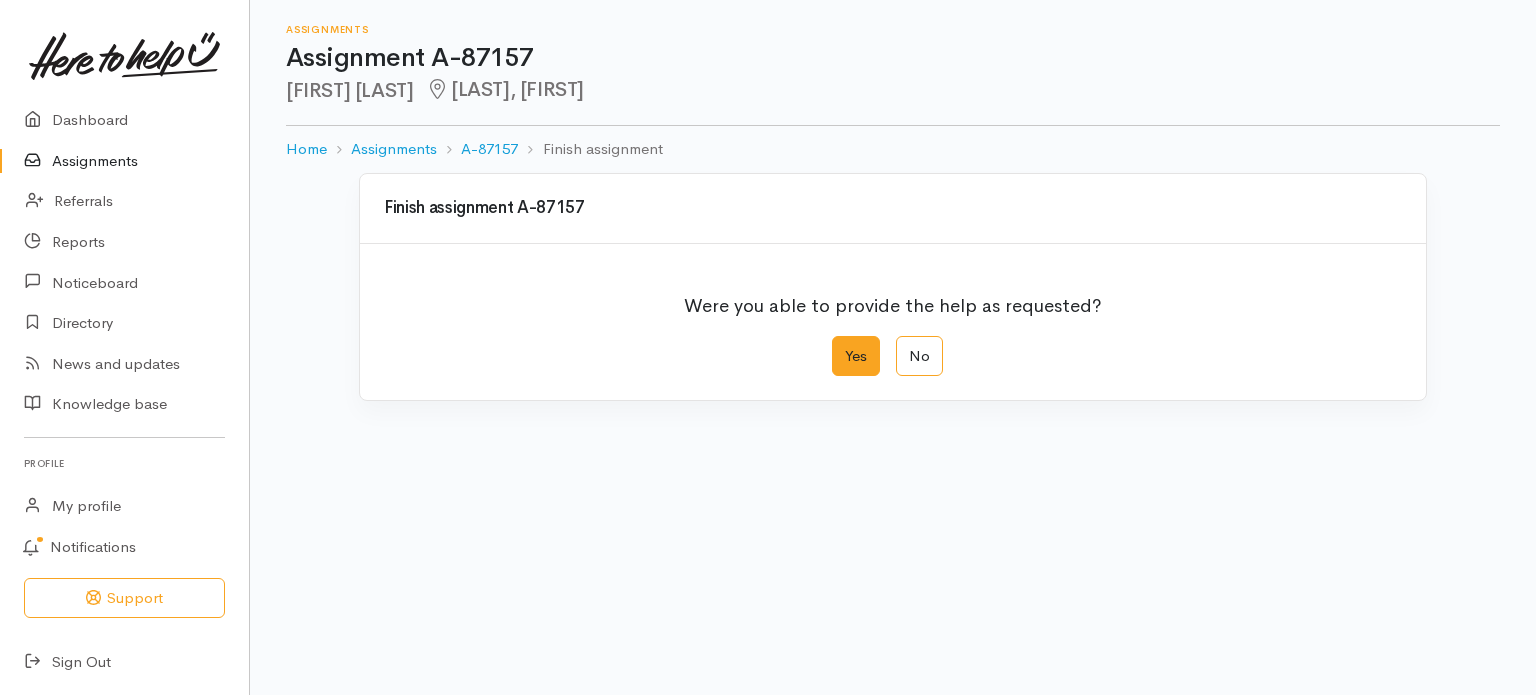 click on "Yes" at bounding box center (856, 356) 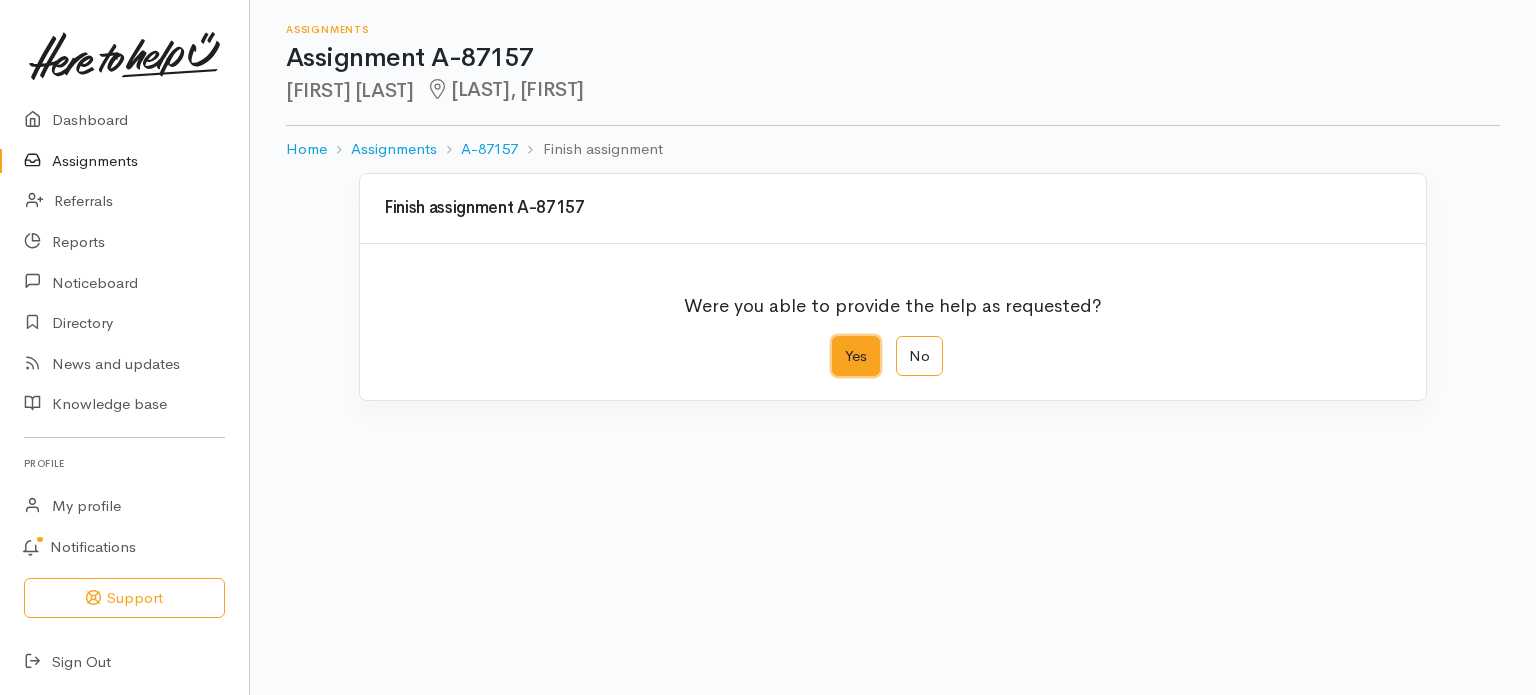 click on "Yes" at bounding box center (838, 342) 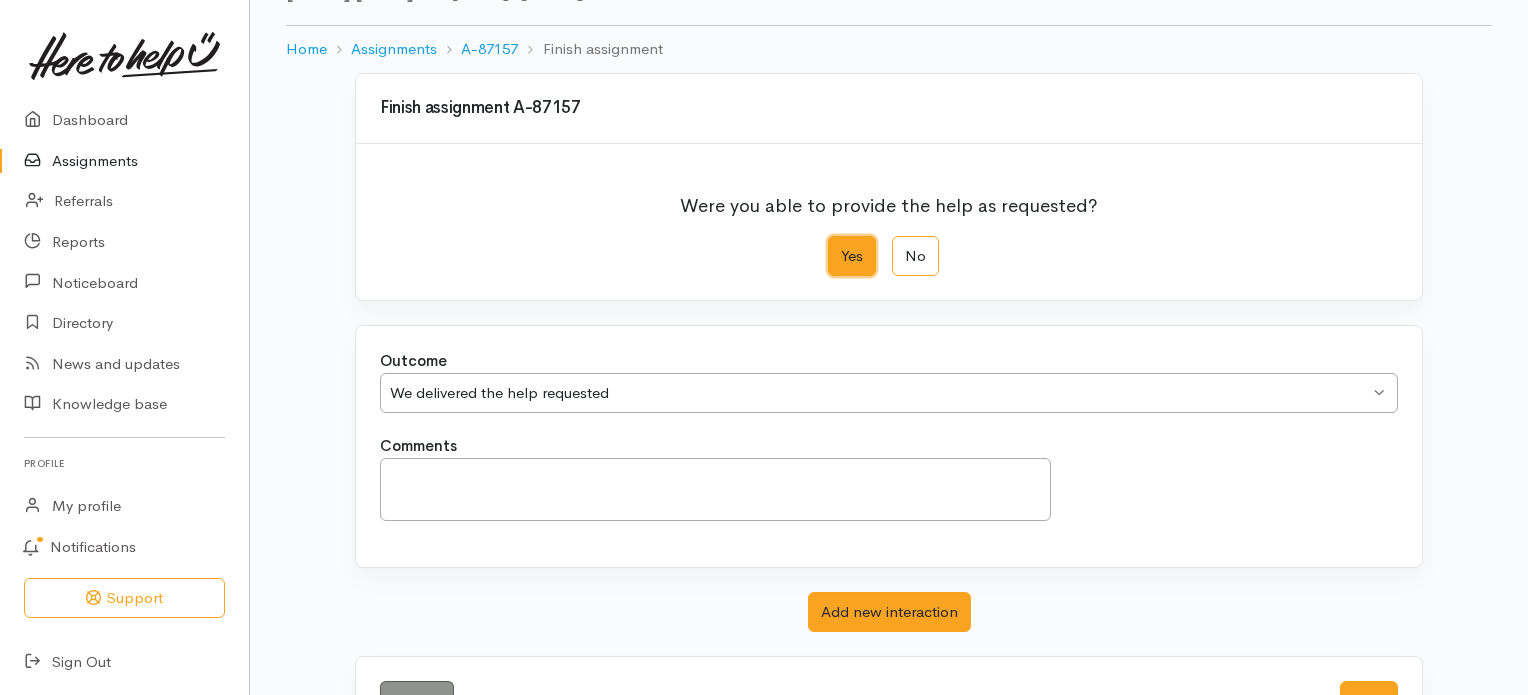 scroll, scrollTop: 172, scrollLeft: 0, axis: vertical 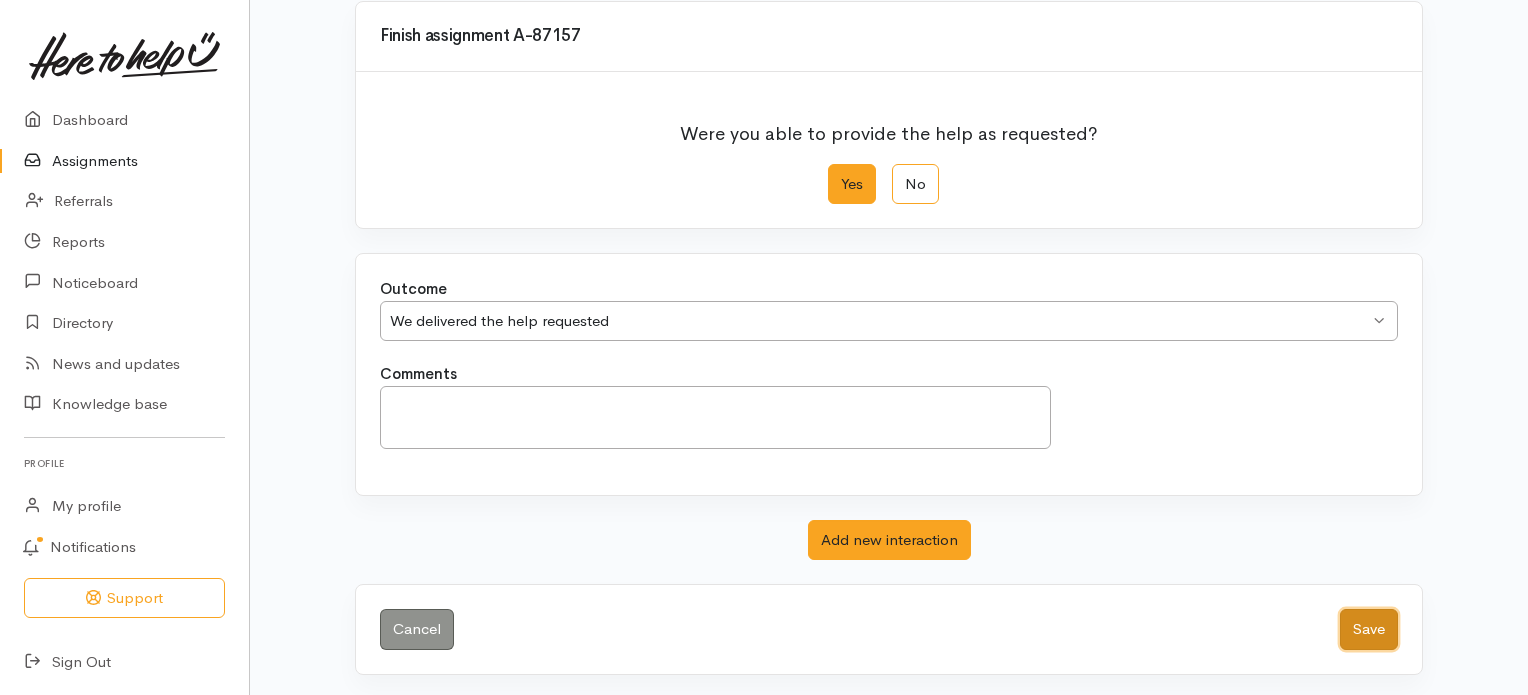 click on "Save" at bounding box center (1369, 629) 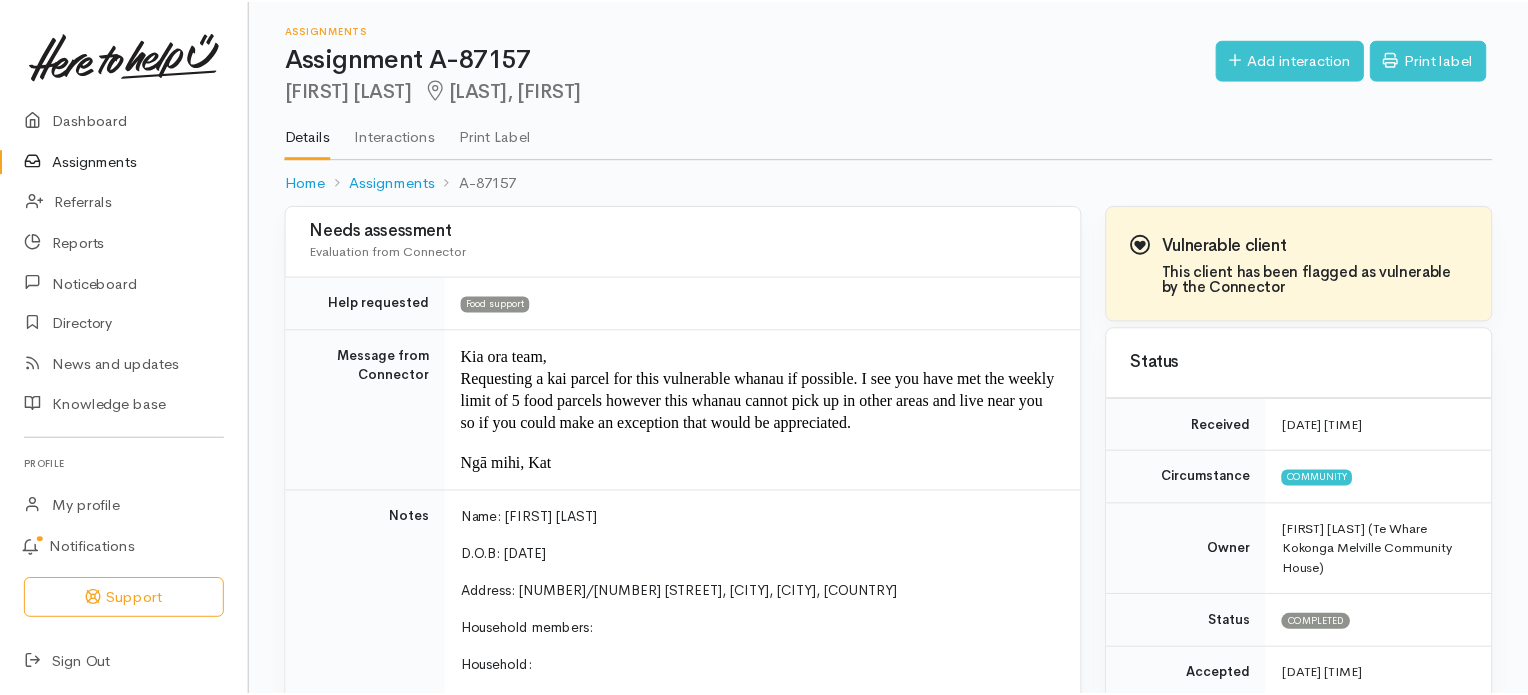 scroll, scrollTop: 0, scrollLeft: 0, axis: both 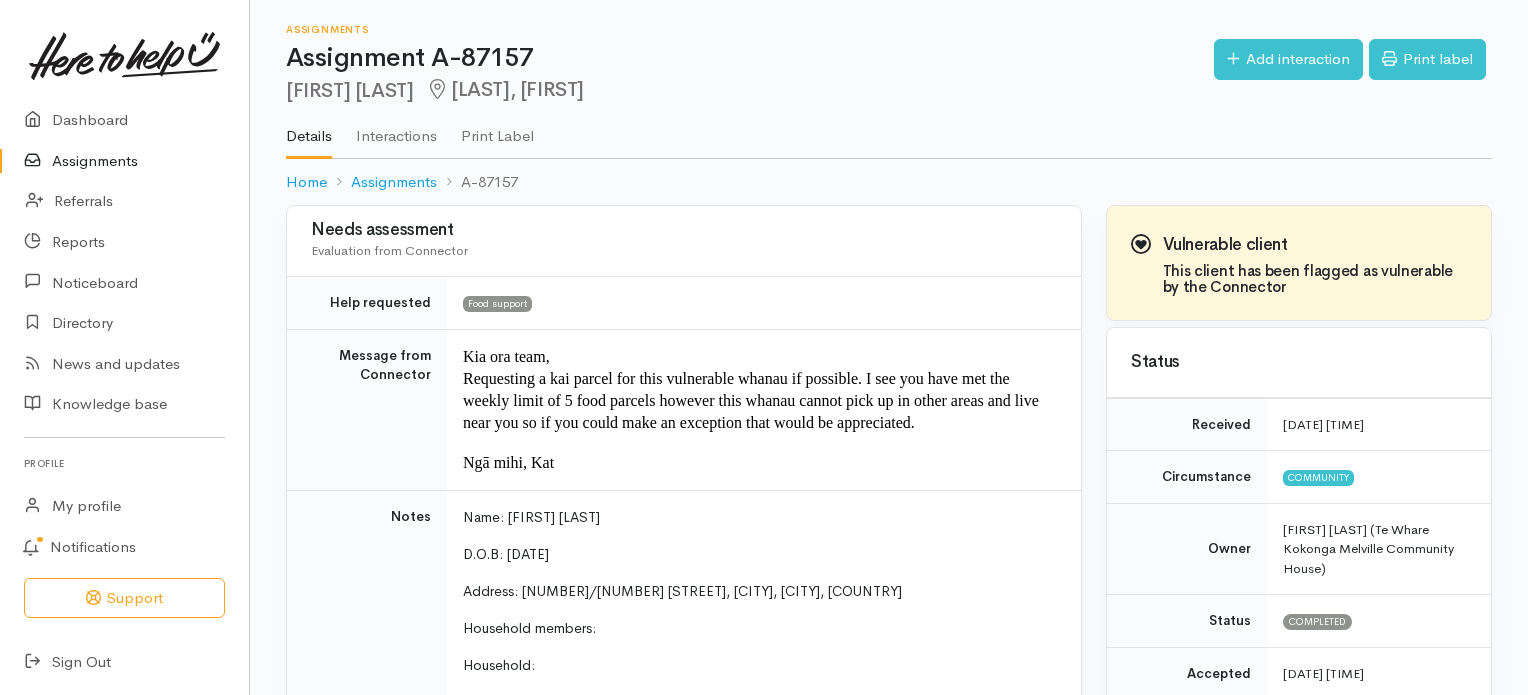 click on "Assignments" at bounding box center (124, 161) 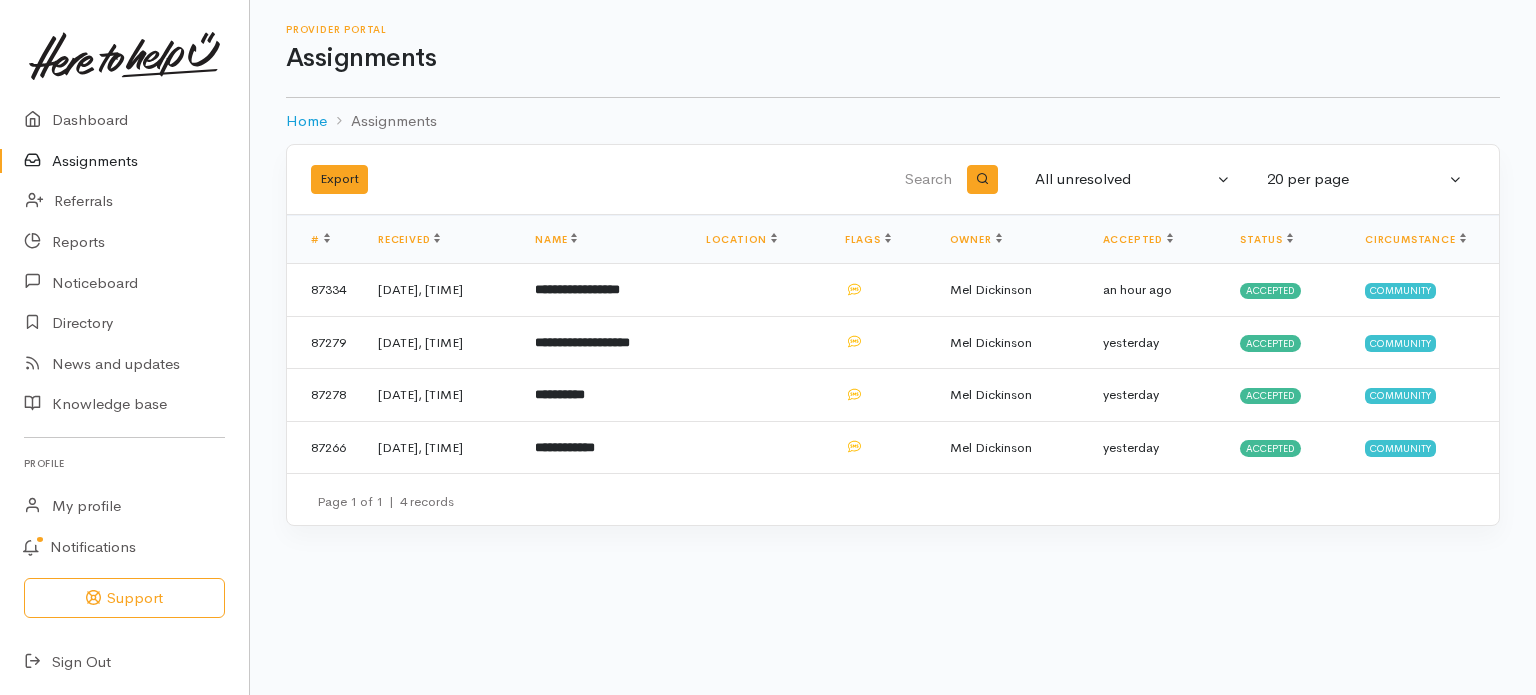scroll, scrollTop: 0, scrollLeft: 0, axis: both 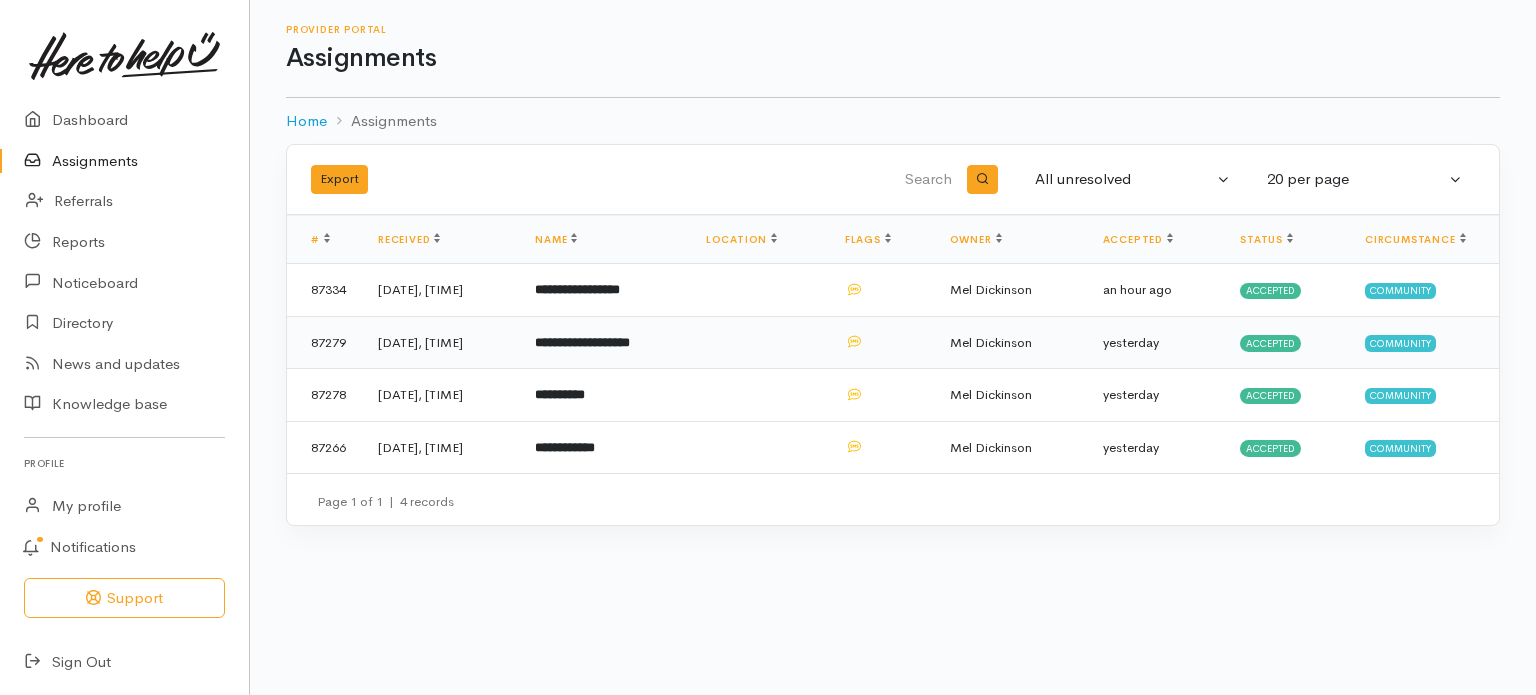 click on "**********" at bounding box center (582, 342) 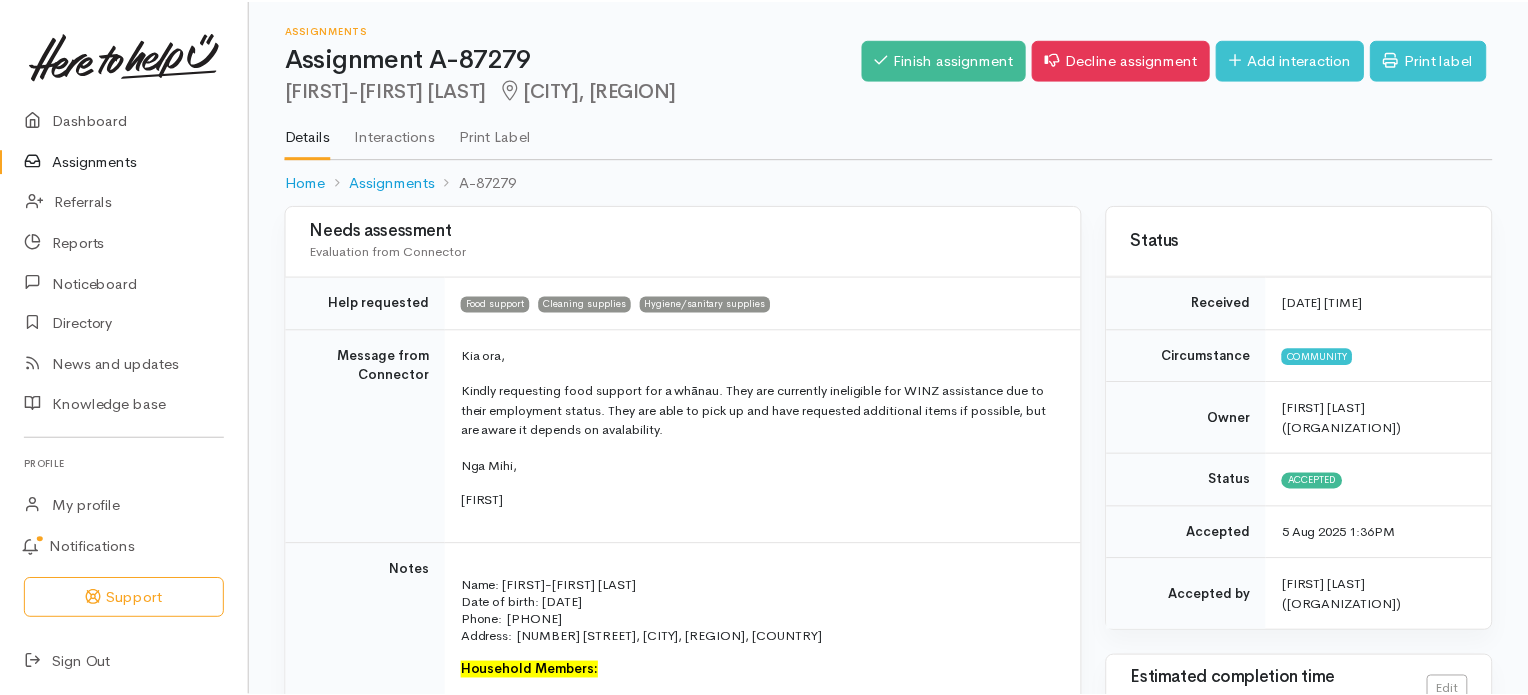 scroll, scrollTop: 0, scrollLeft: 0, axis: both 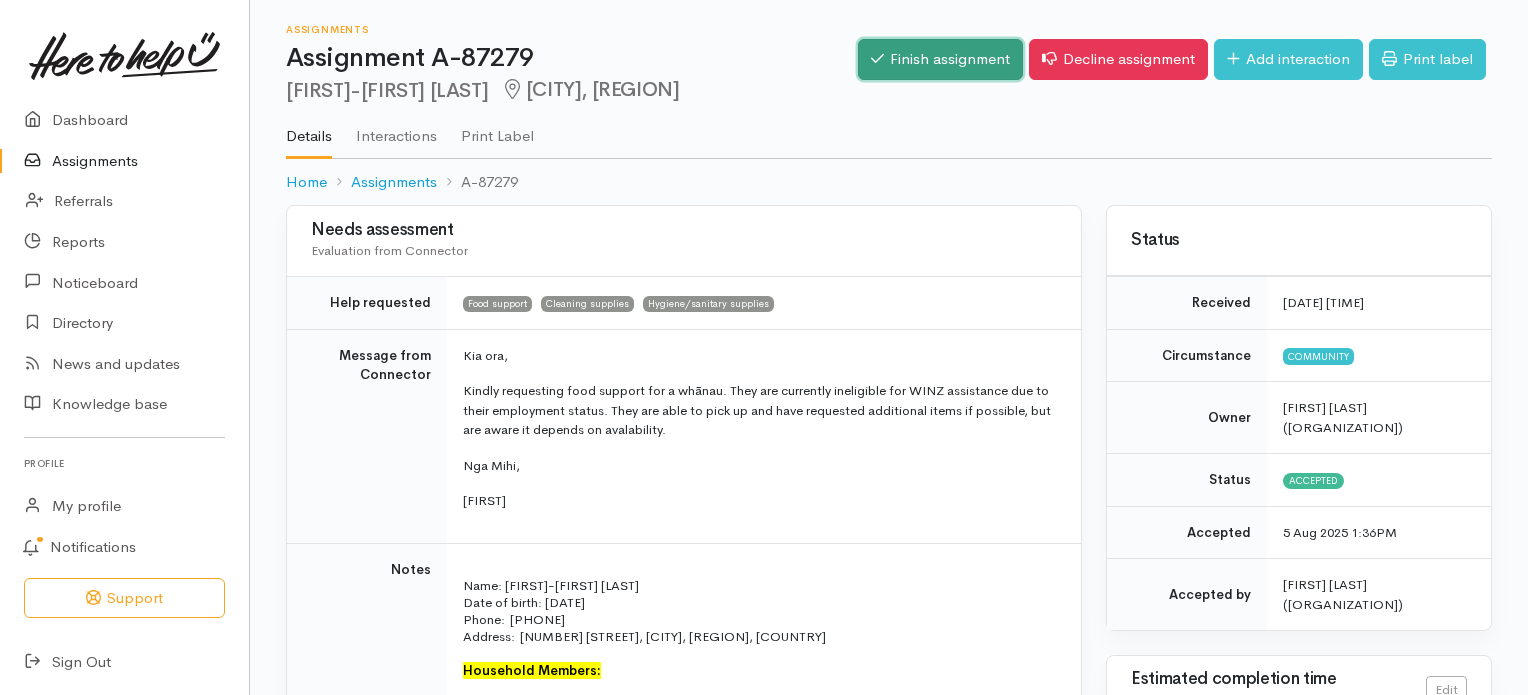 click on "Finish assignment" at bounding box center [940, 59] 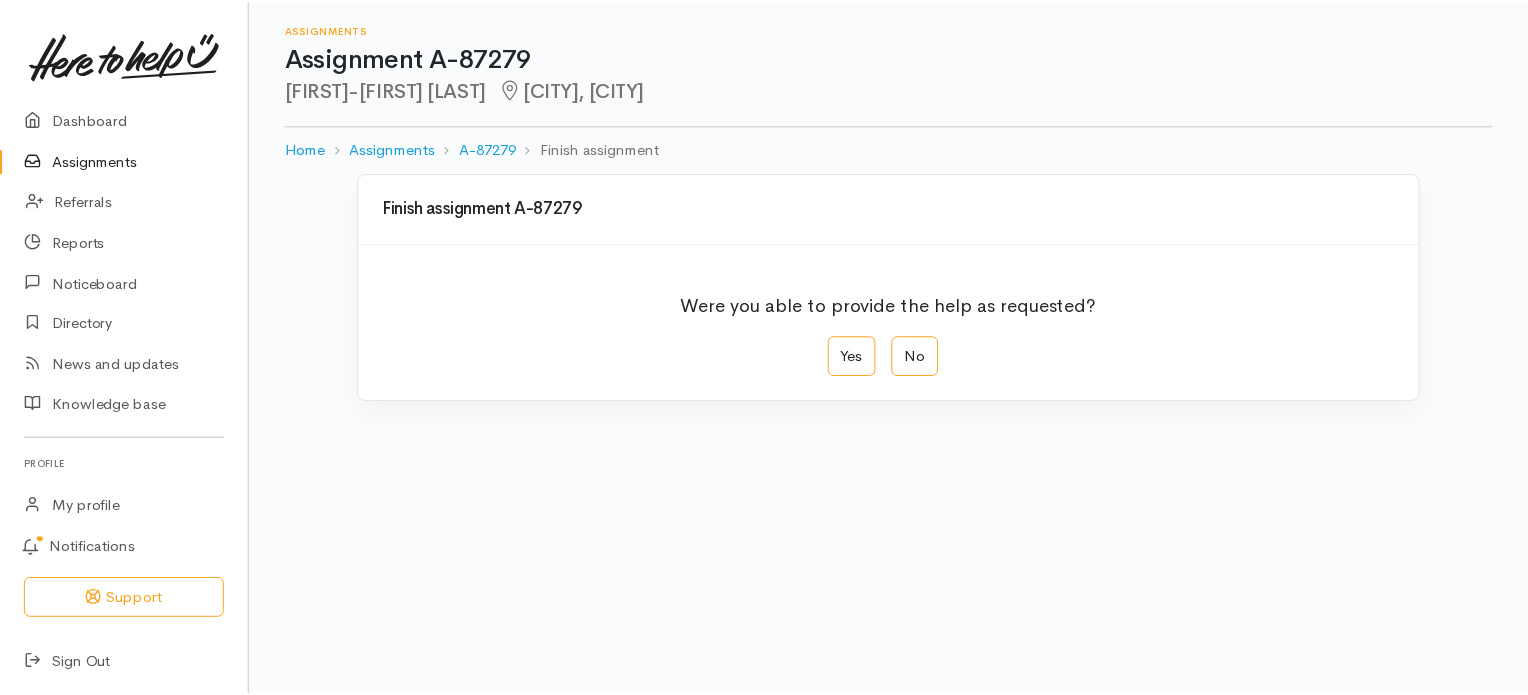 scroll, scrollTop: 0, scrollLeft: 0, axis: both 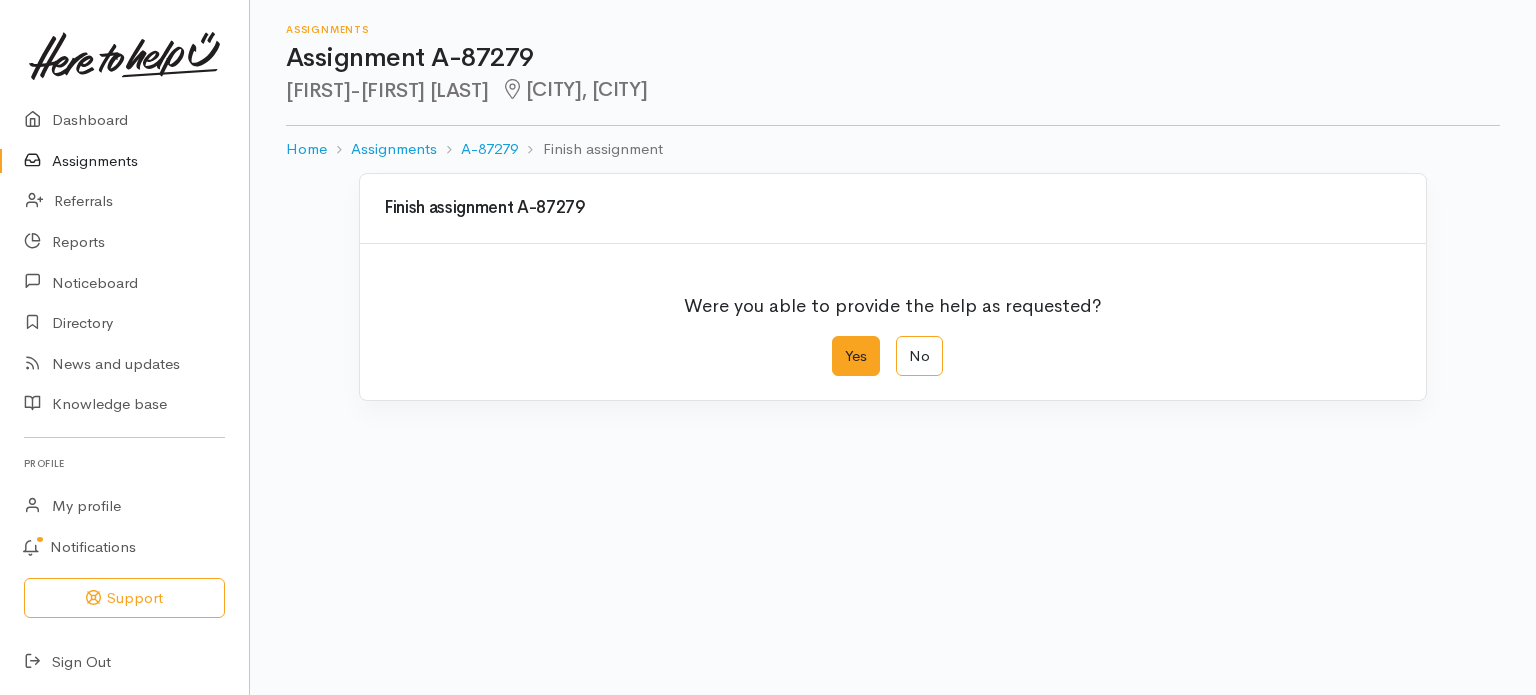 click on "Yes" at bounding box center (856, 356) 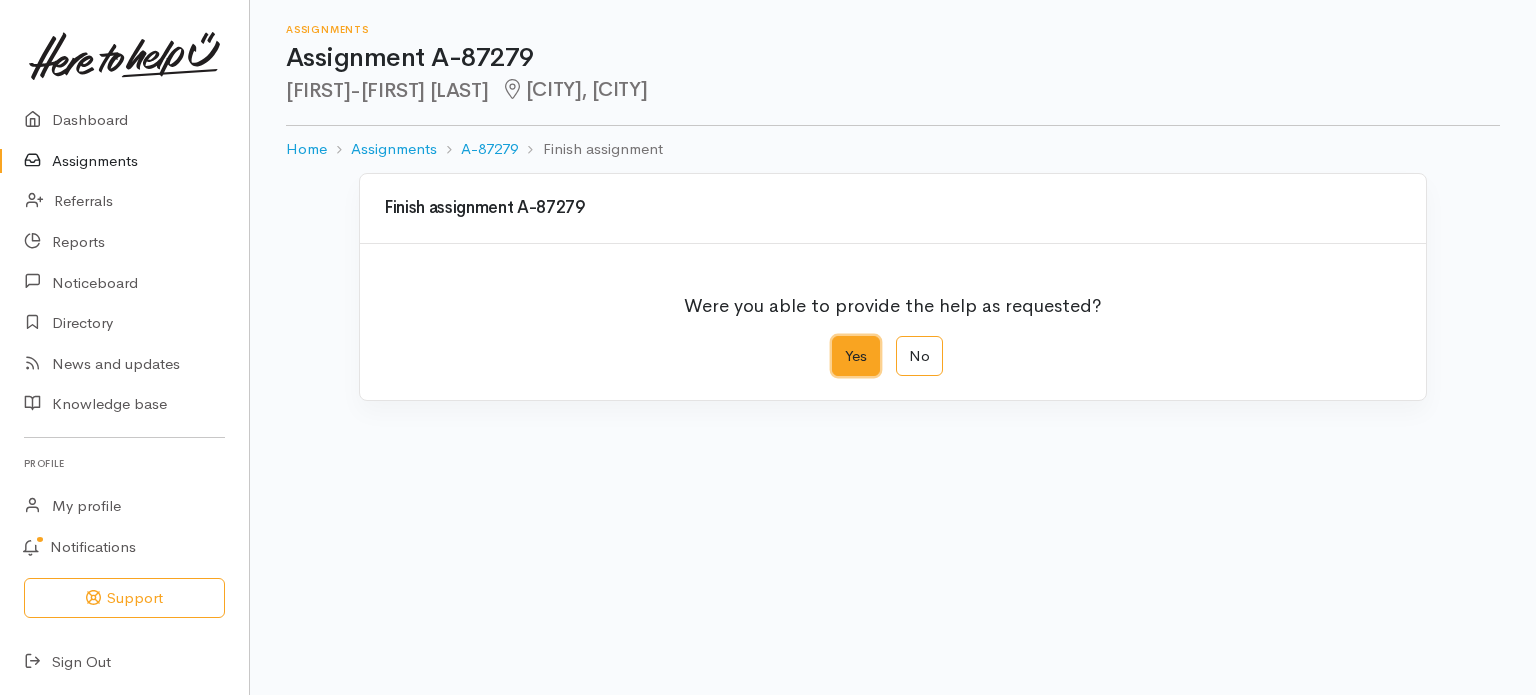 click on "Yes" at bounding box center (838, 342) 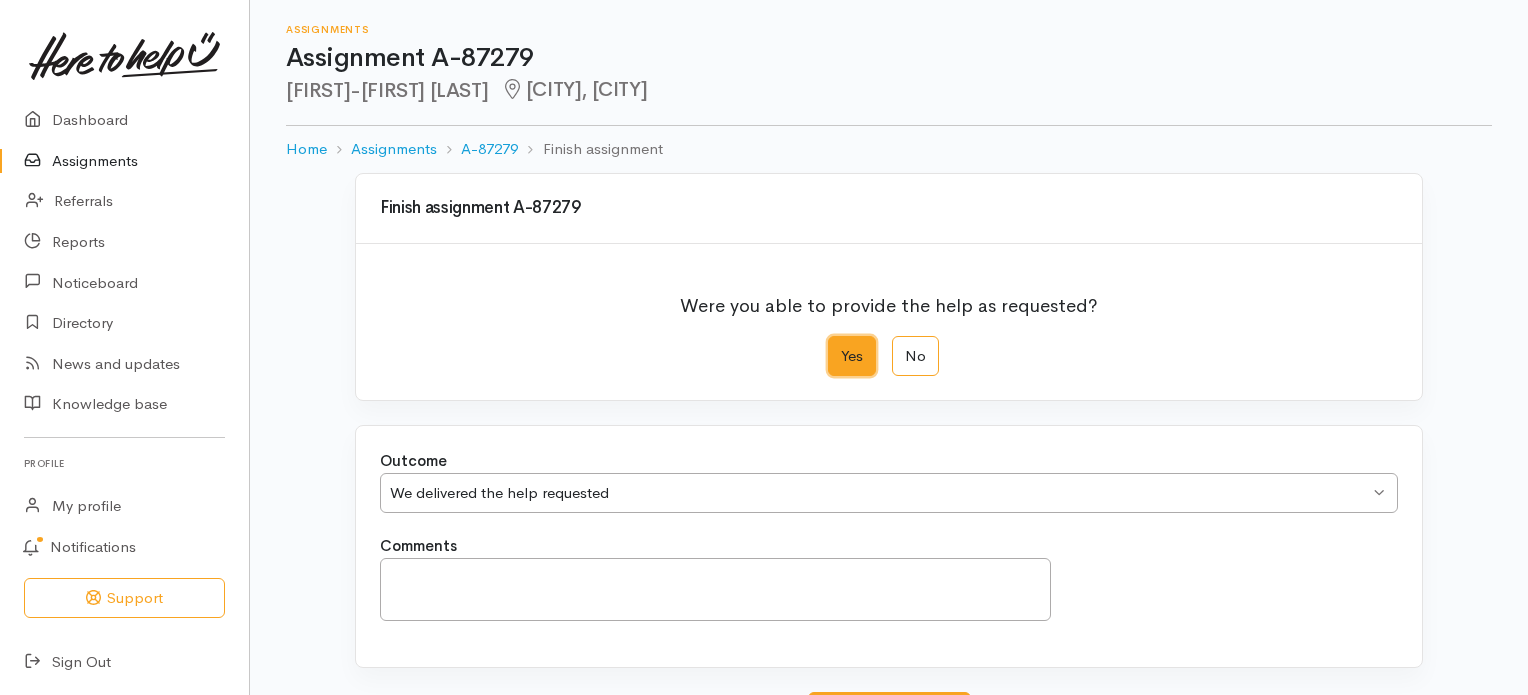 scroll, scrollTop: 172, scrollLeft: 0, axis: vertical 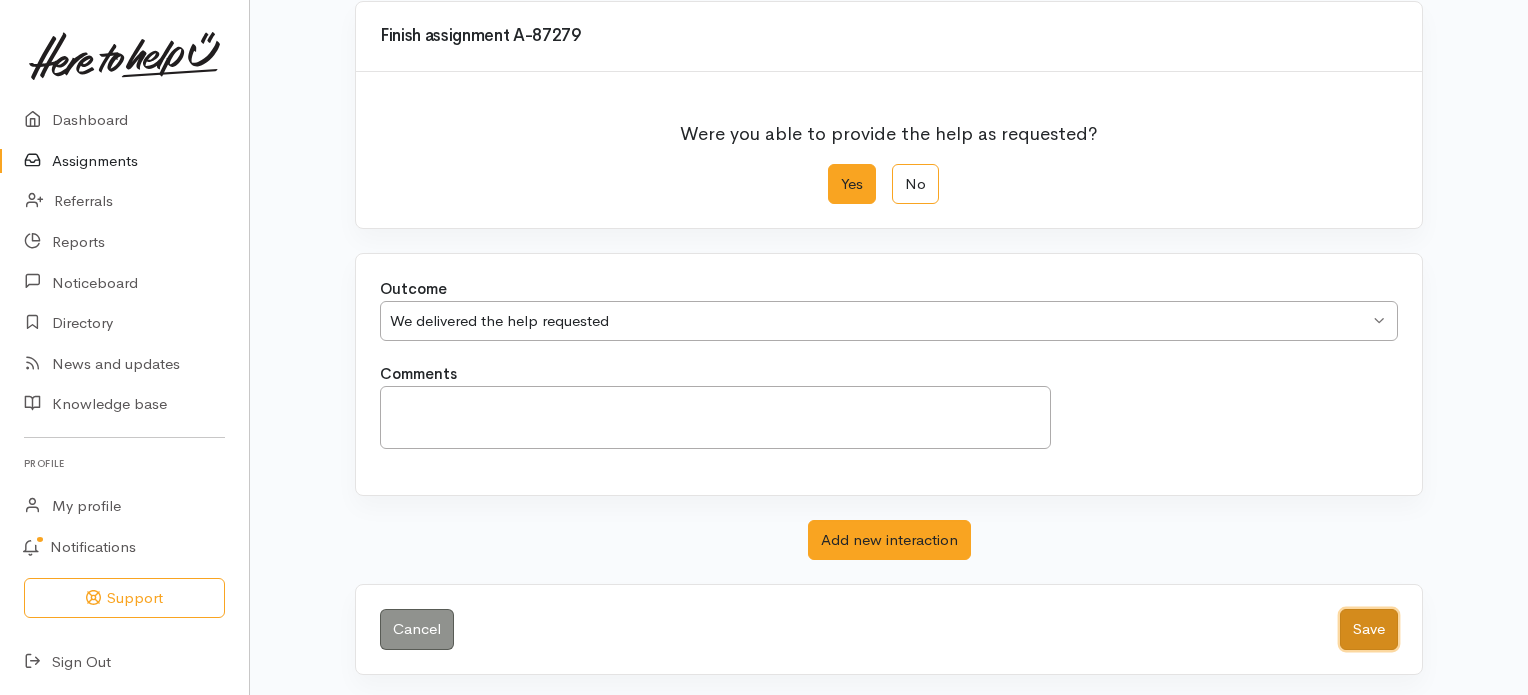 click on "Save" at bounding box center (1369, 629) 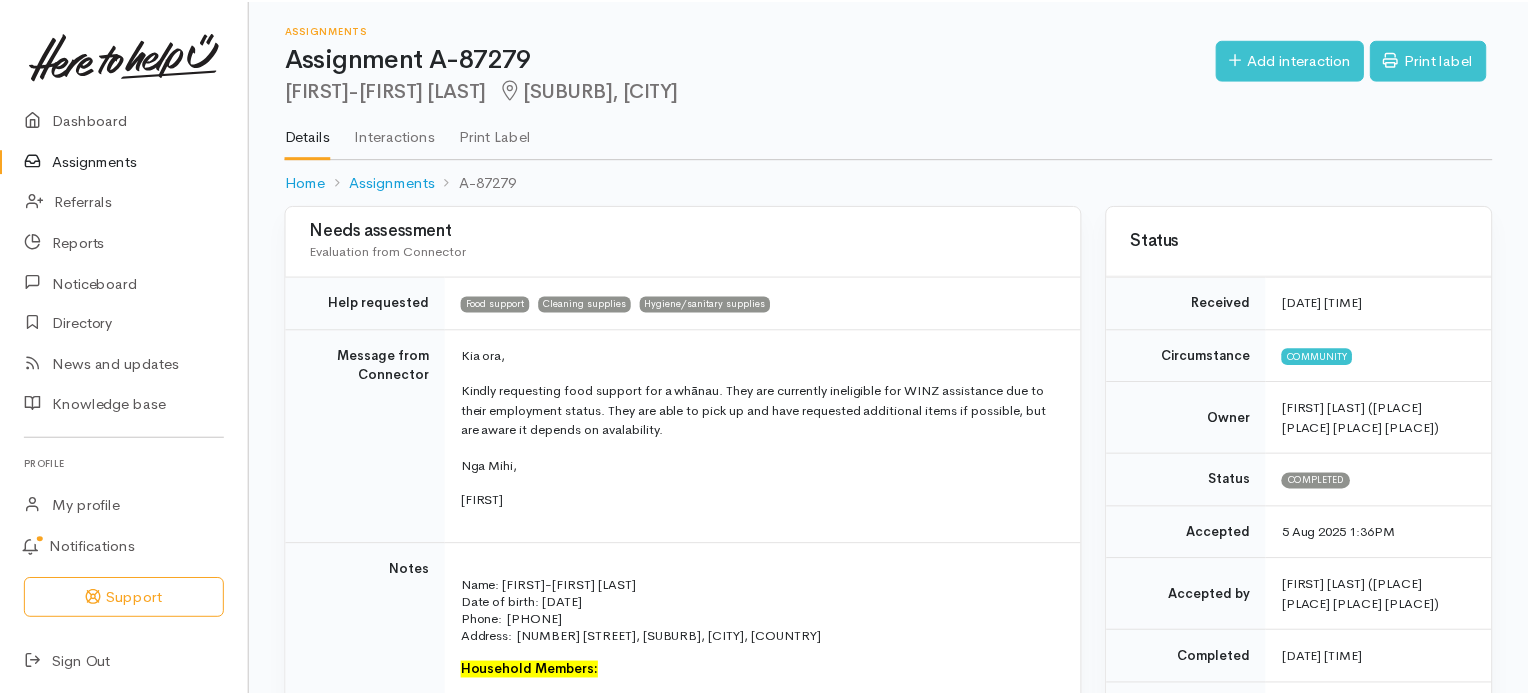 scroll, scrollTop: 0, scrollLeft: 0, axis: both 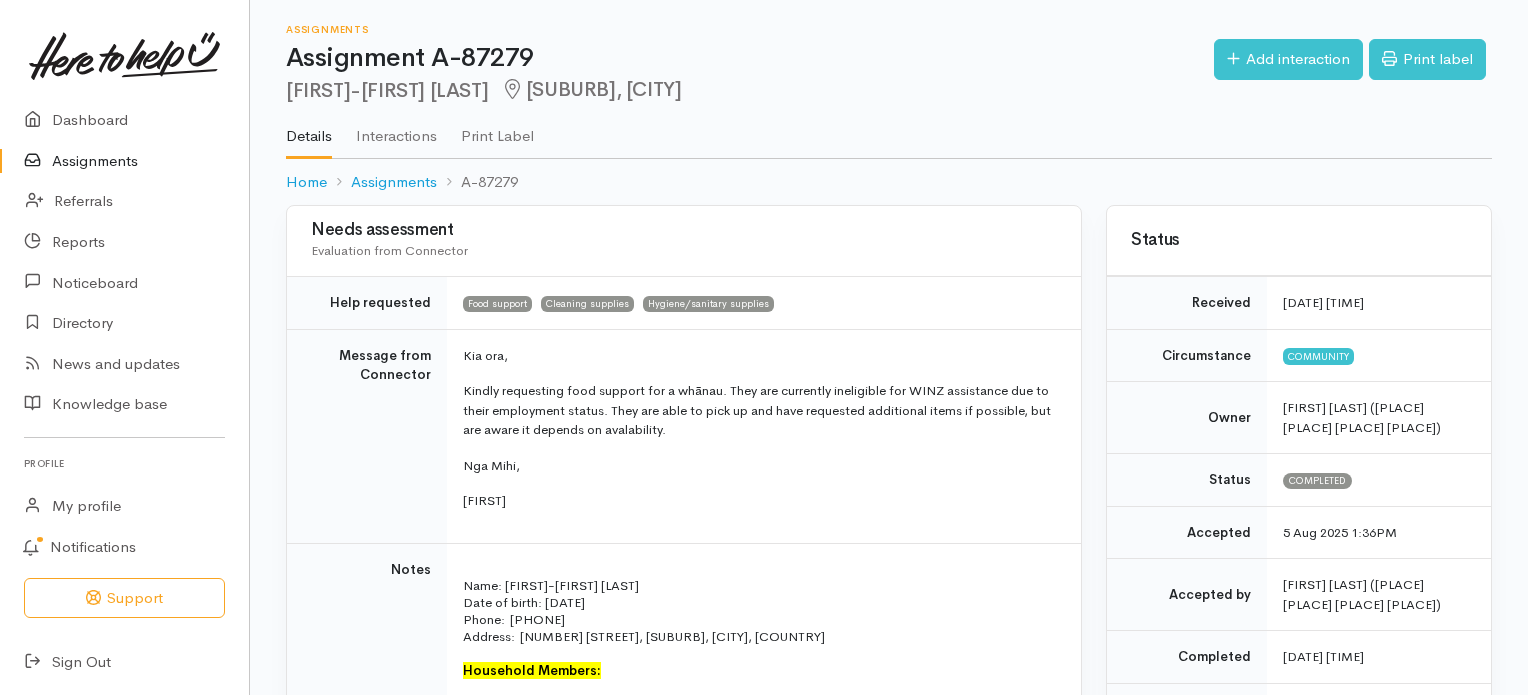 click on "Assignments" at bounding box center (124, 161) 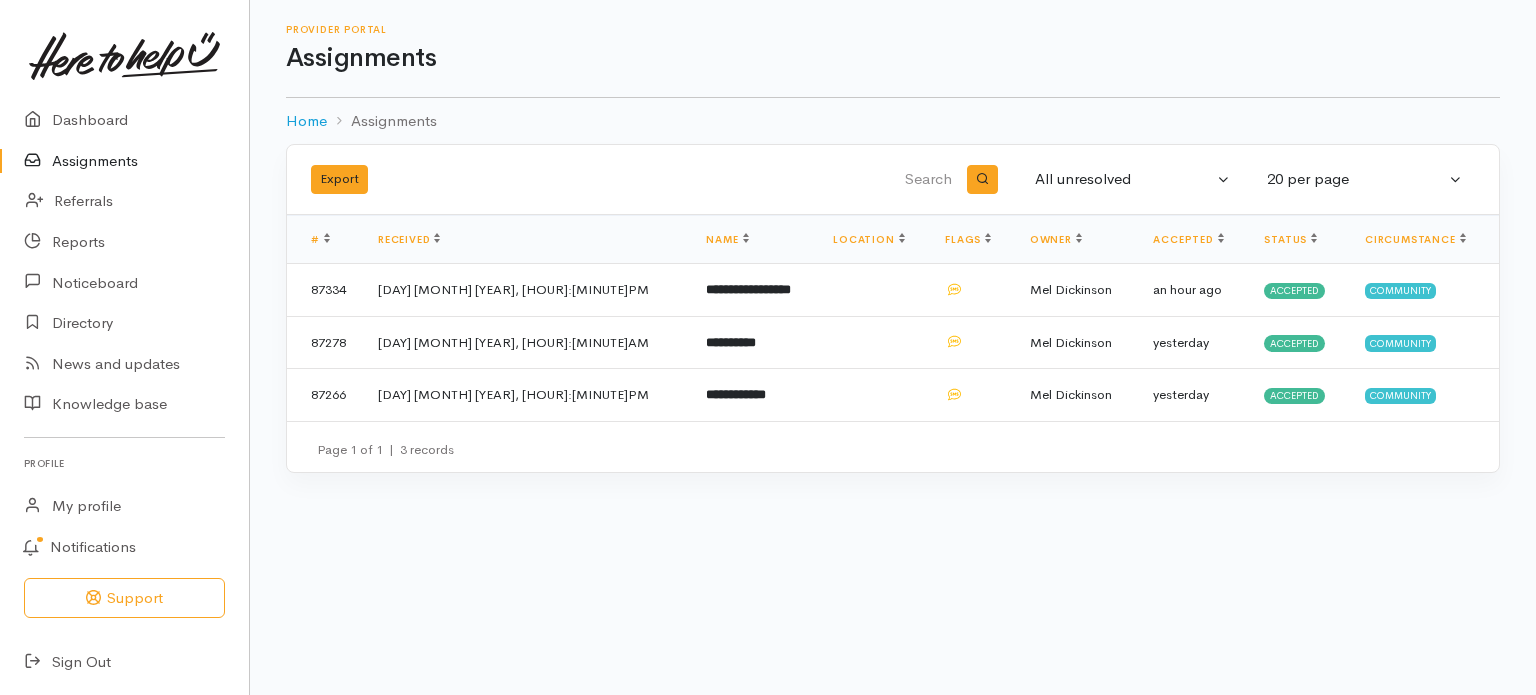 scroll, scrollTop: 0, scrollLeft: 0, axis: both 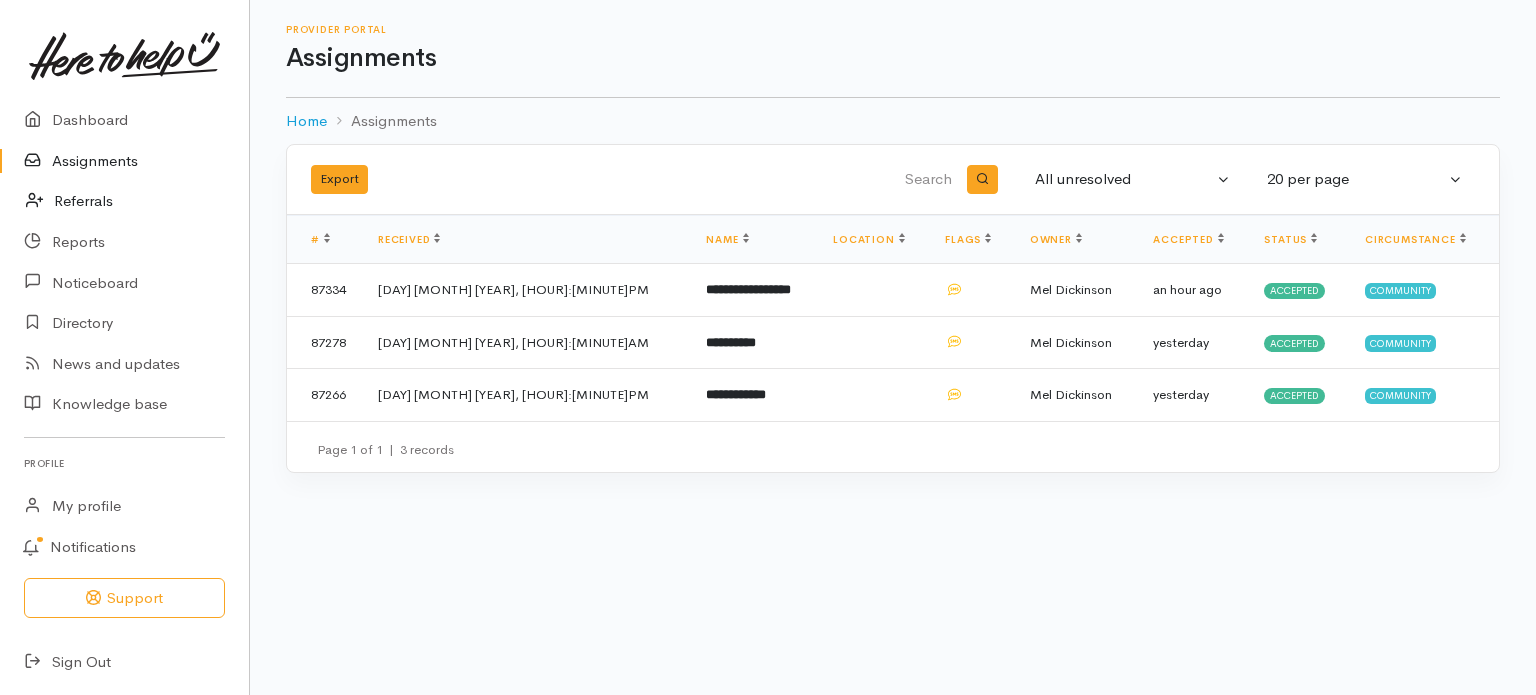 click on "Referrals" at bounding box center [124, 201] 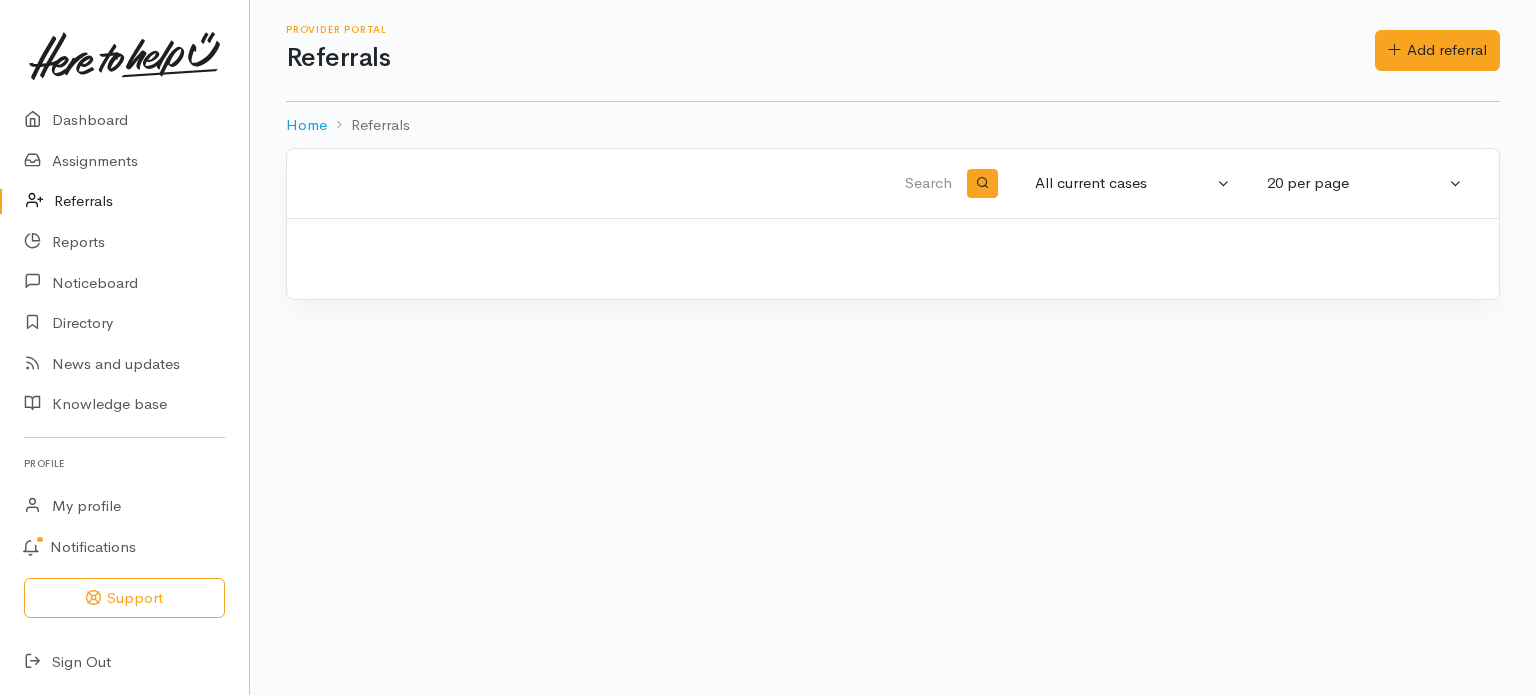 scroll, scrollTop: 0, scrollLeft: 0, axis: both 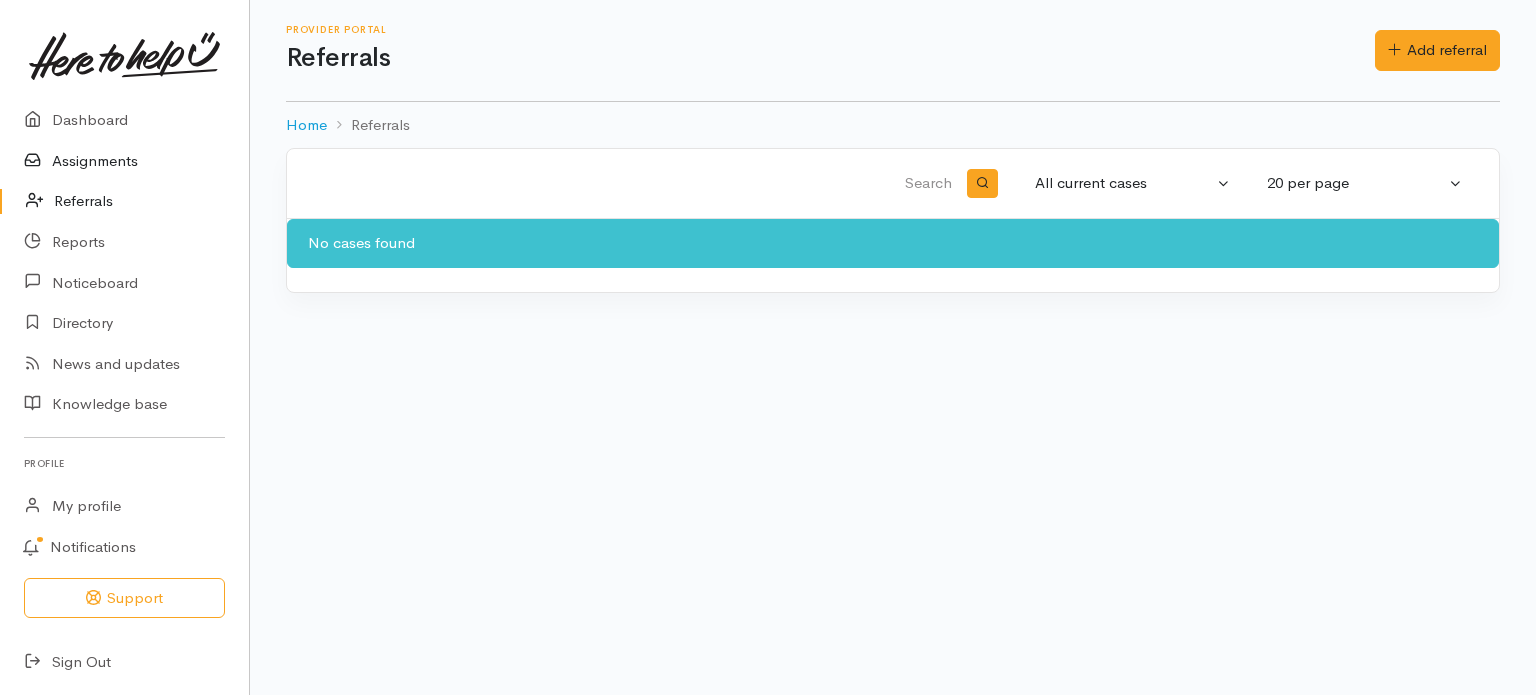 click on "Assignments" at bounding box center (124, 161) 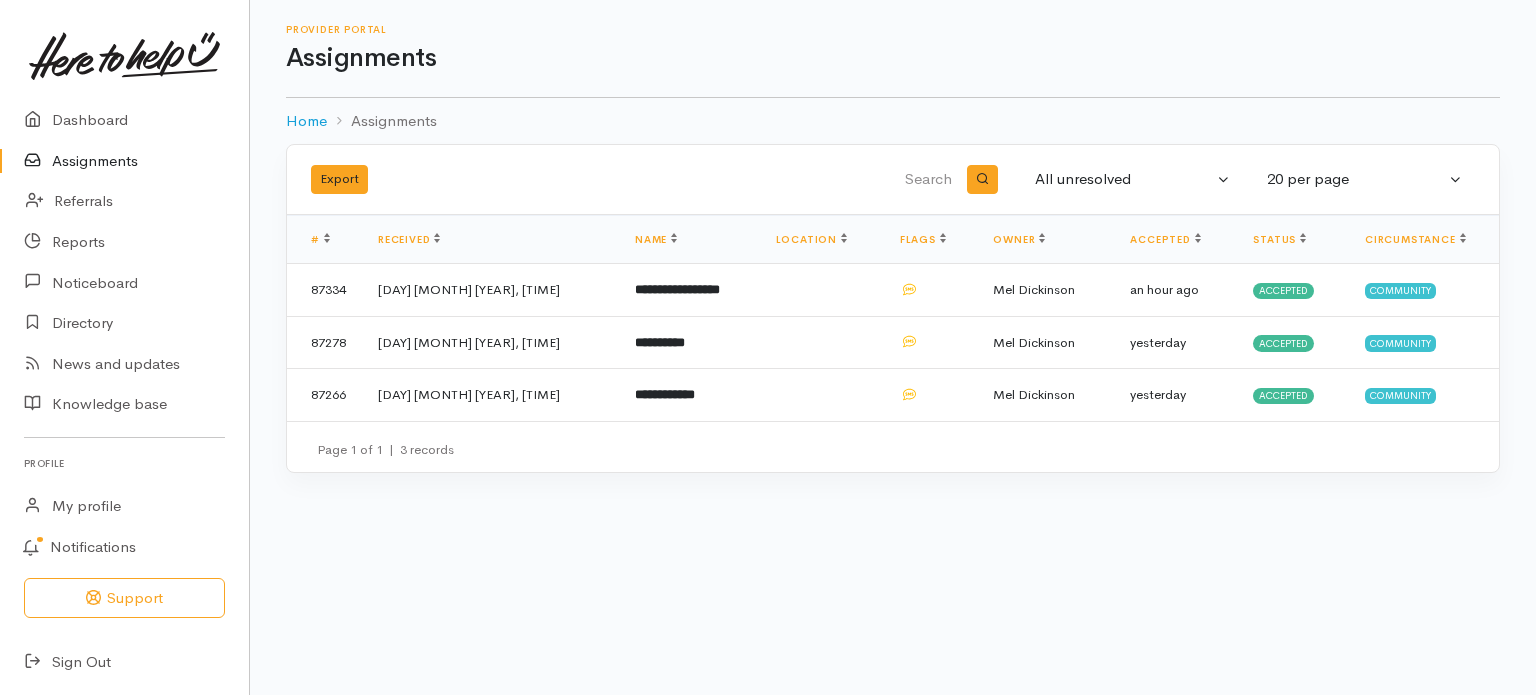 scroll, scrollTop: 0, scrollLeft: 0, axis: both 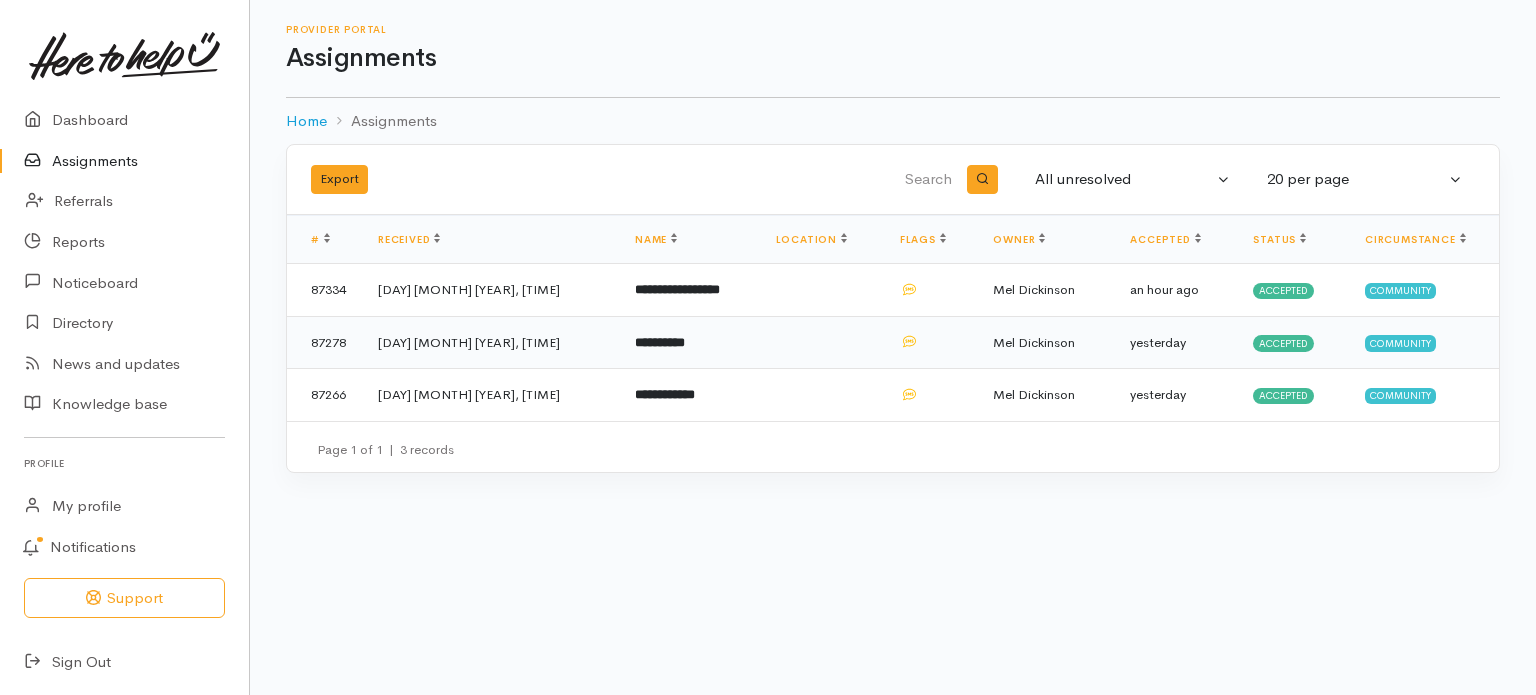 click on "**********" at bounding box center [660, 342] 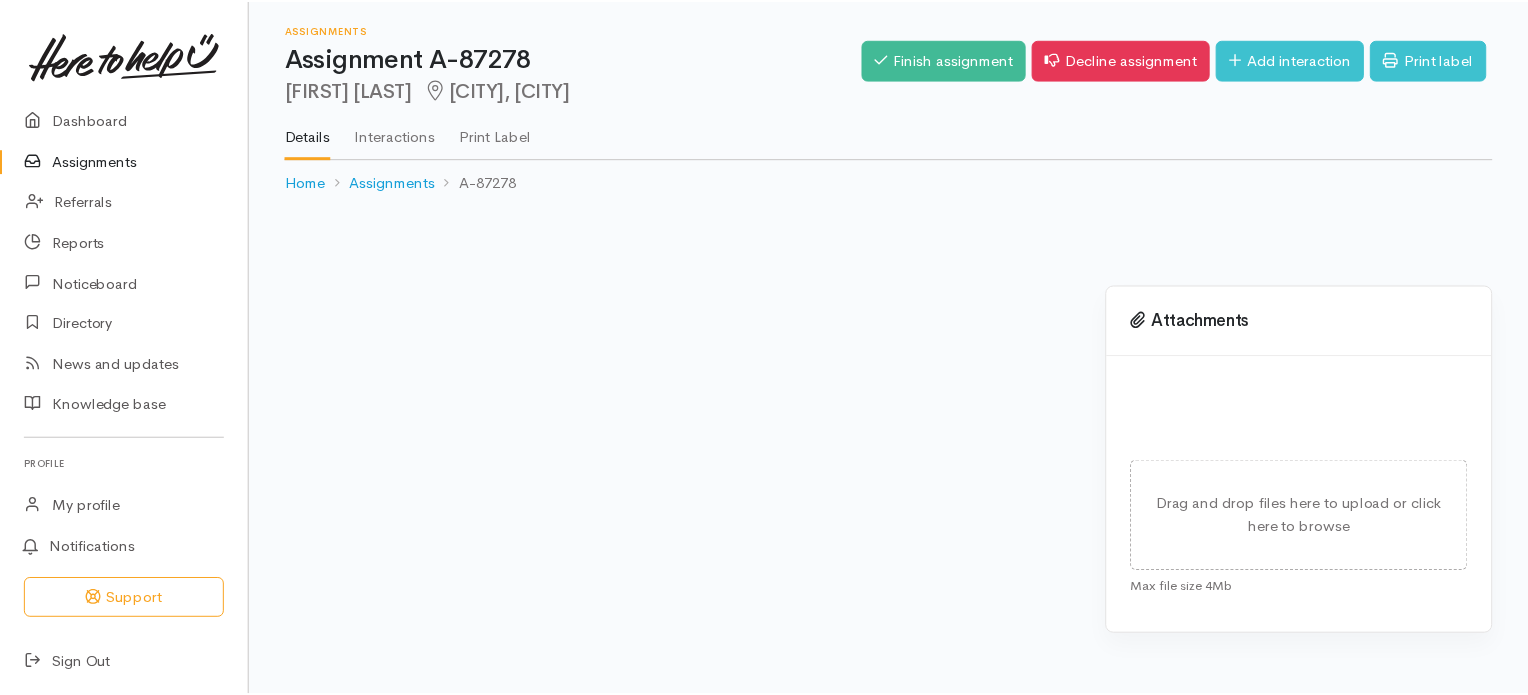 scroll, scrollTop: 0, scrollLeft: 0, axis: both 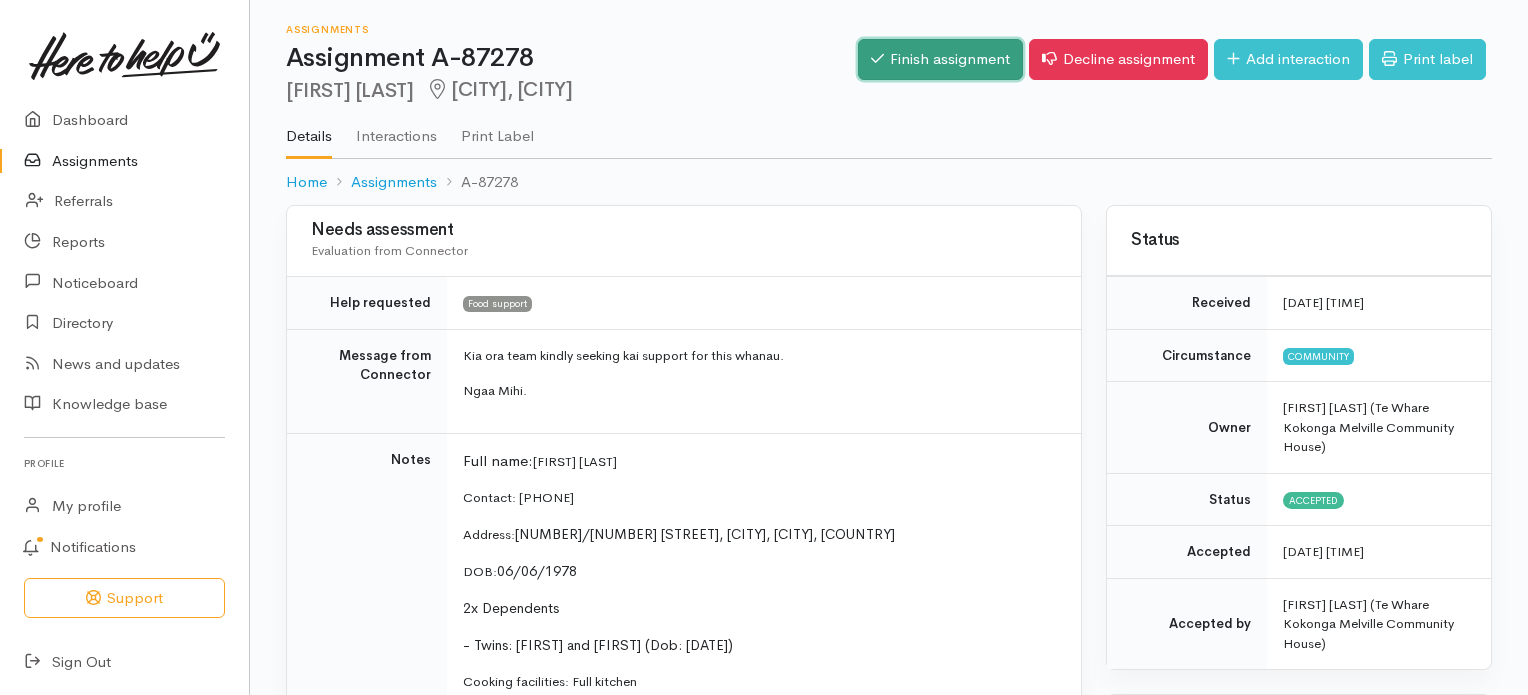 click on "Finish assignment" at bounding box center [940, 59] 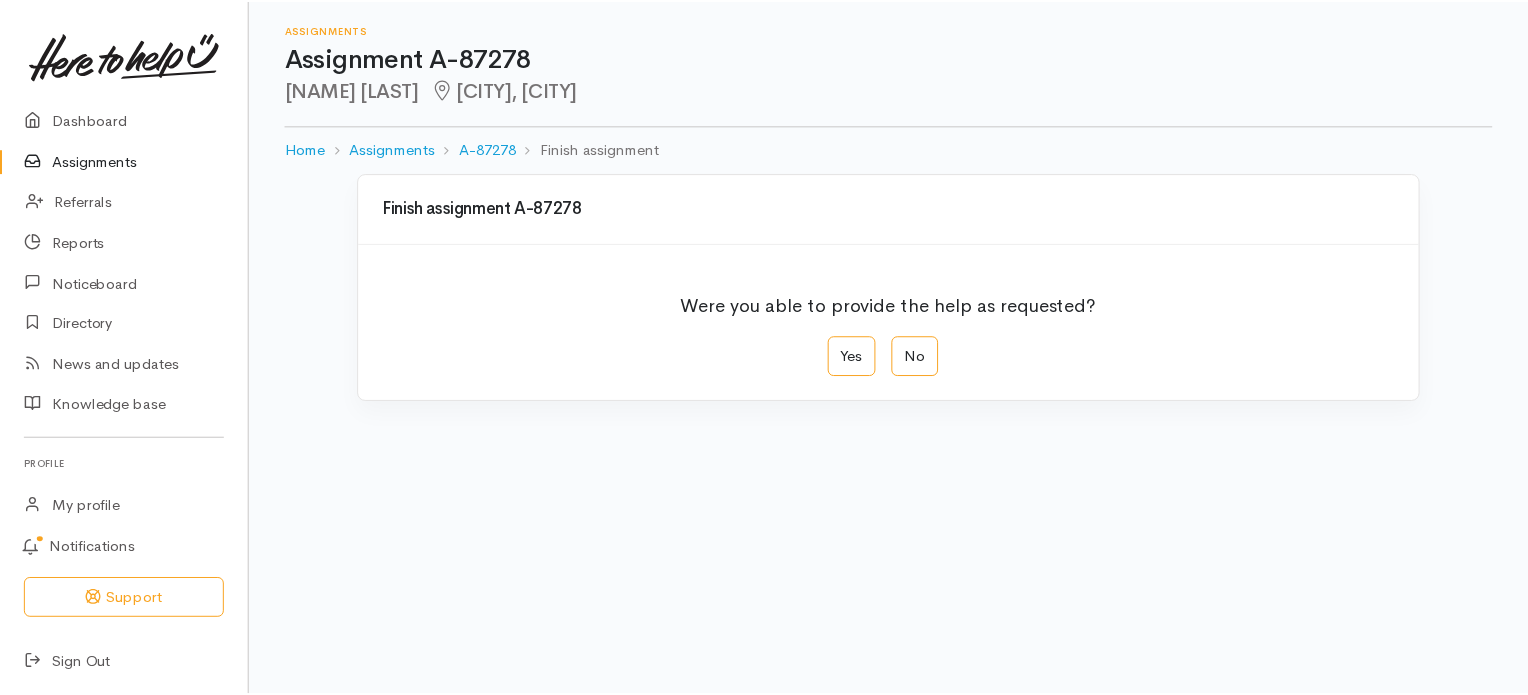 scroll, scrollTop: 0, scrollLeft: 0, axis: both 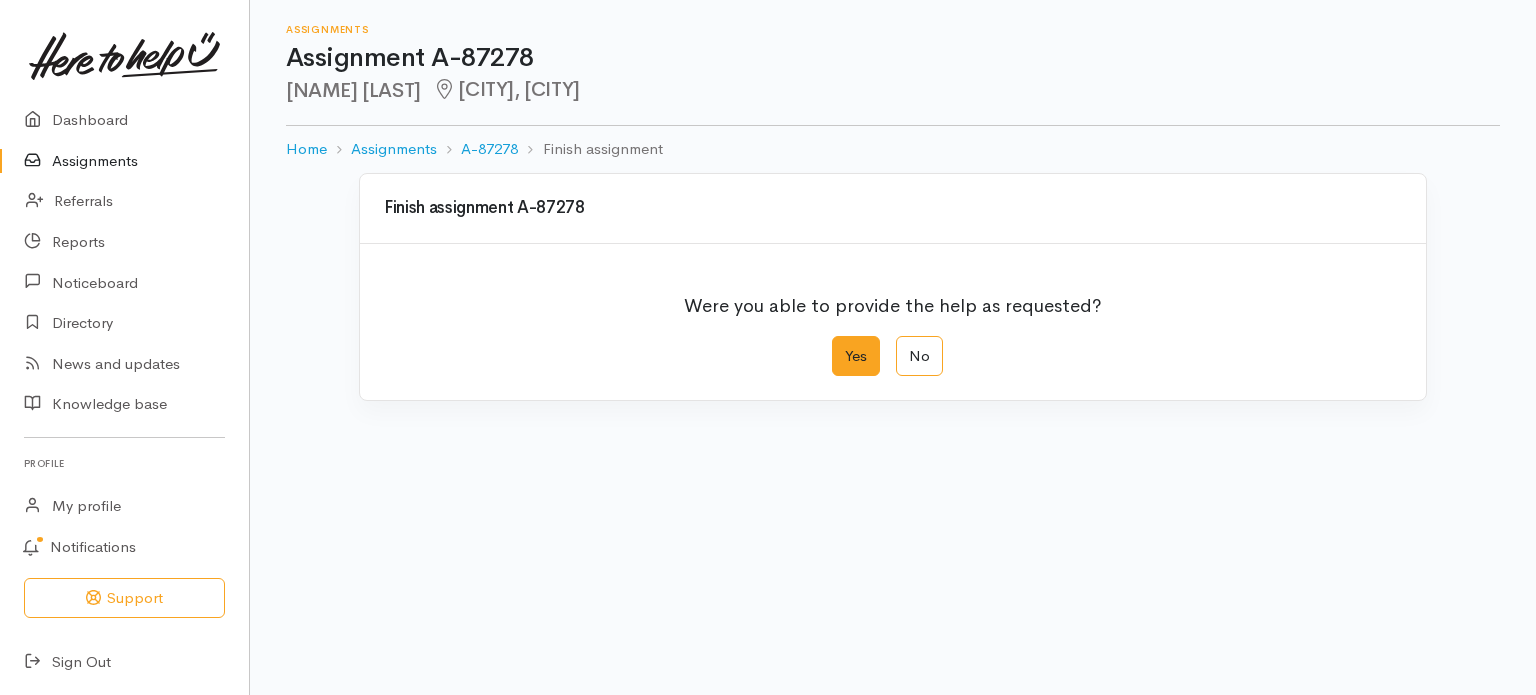 click on "Yes" at bounding box center (856, 356) 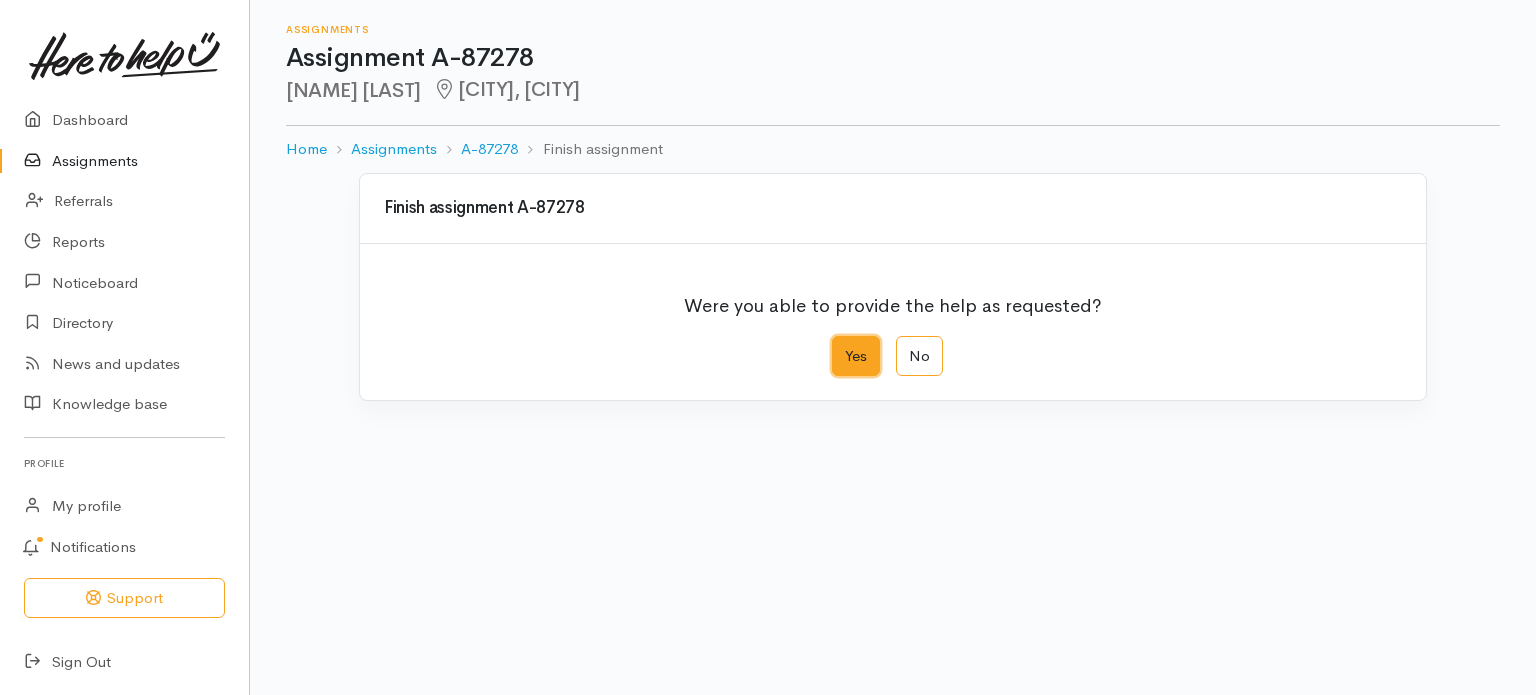 click on "Yes" at bounding box center [838, 342] 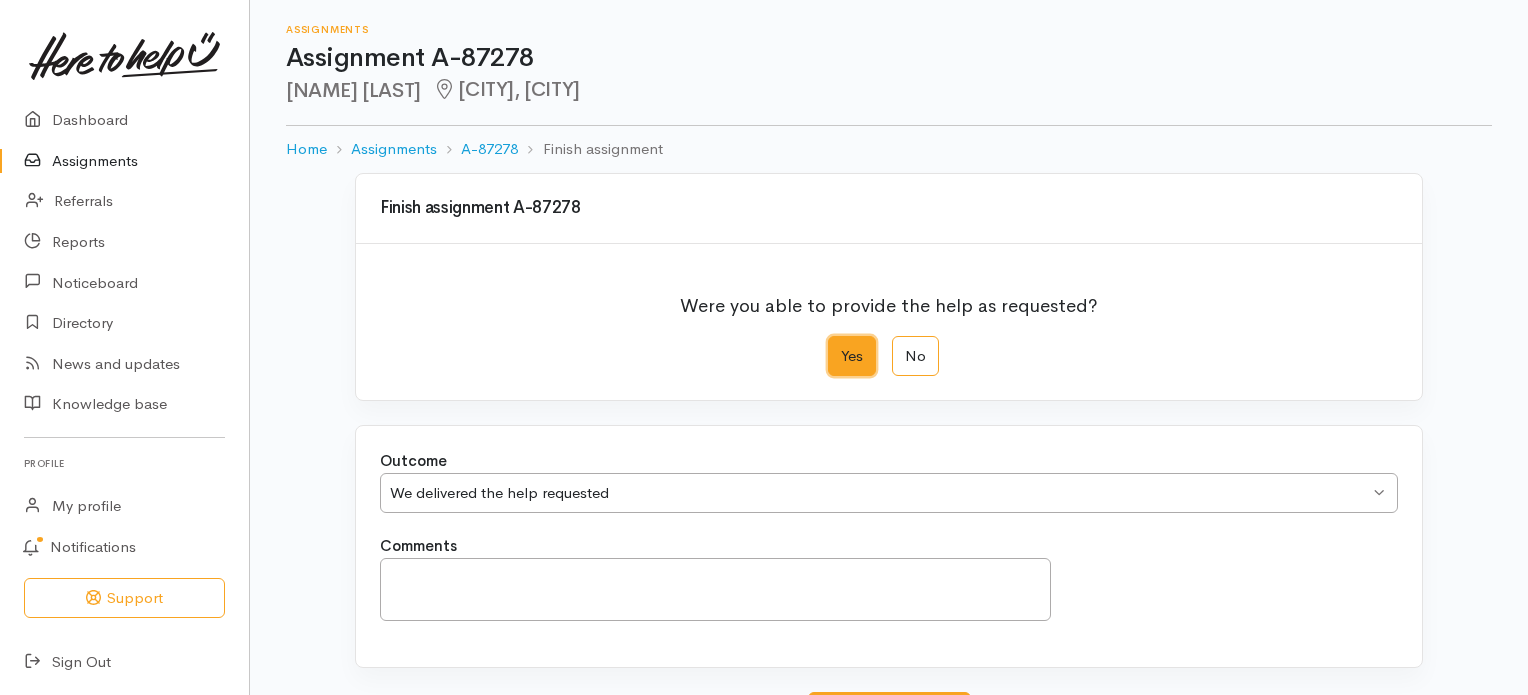 scroll, scrollTop: 172, scrollLeft: 0, axis: vertical 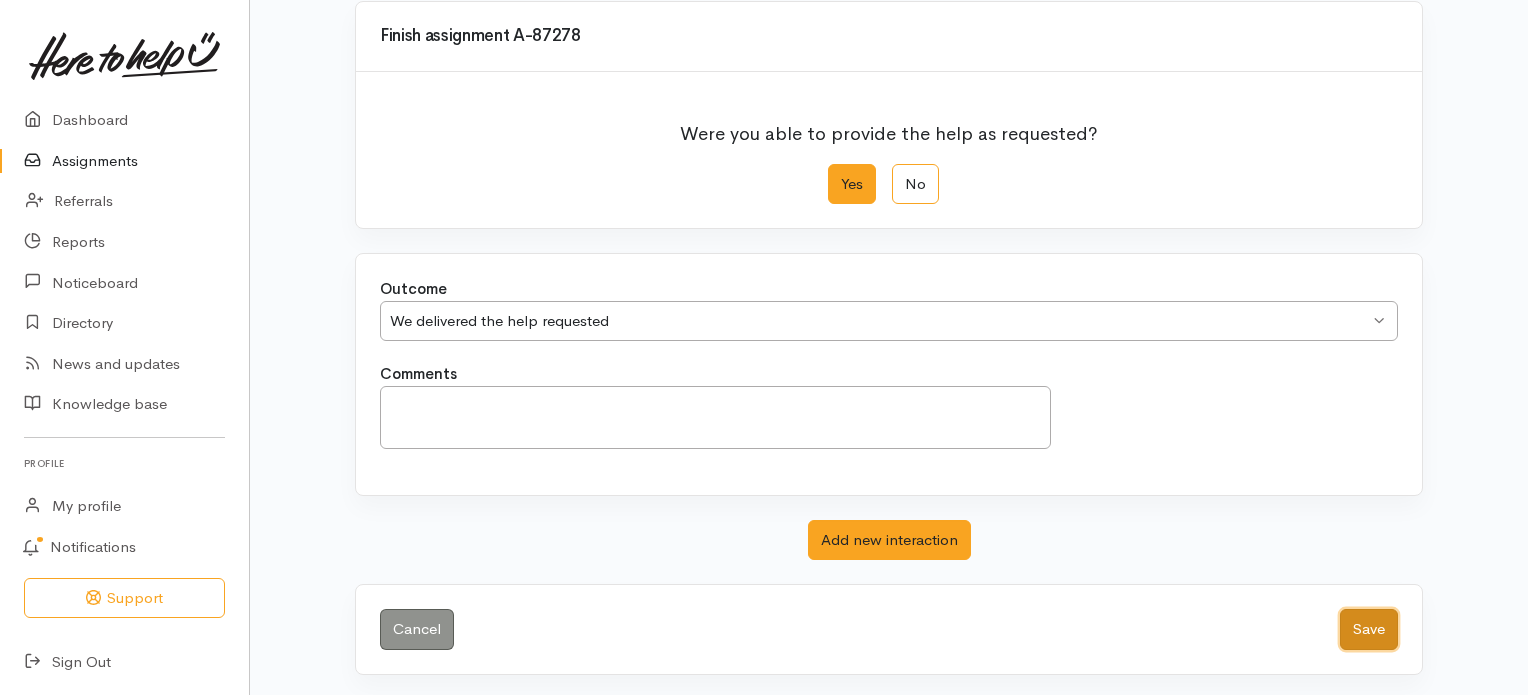 click on "Save" at bounding box center [1369, 629] 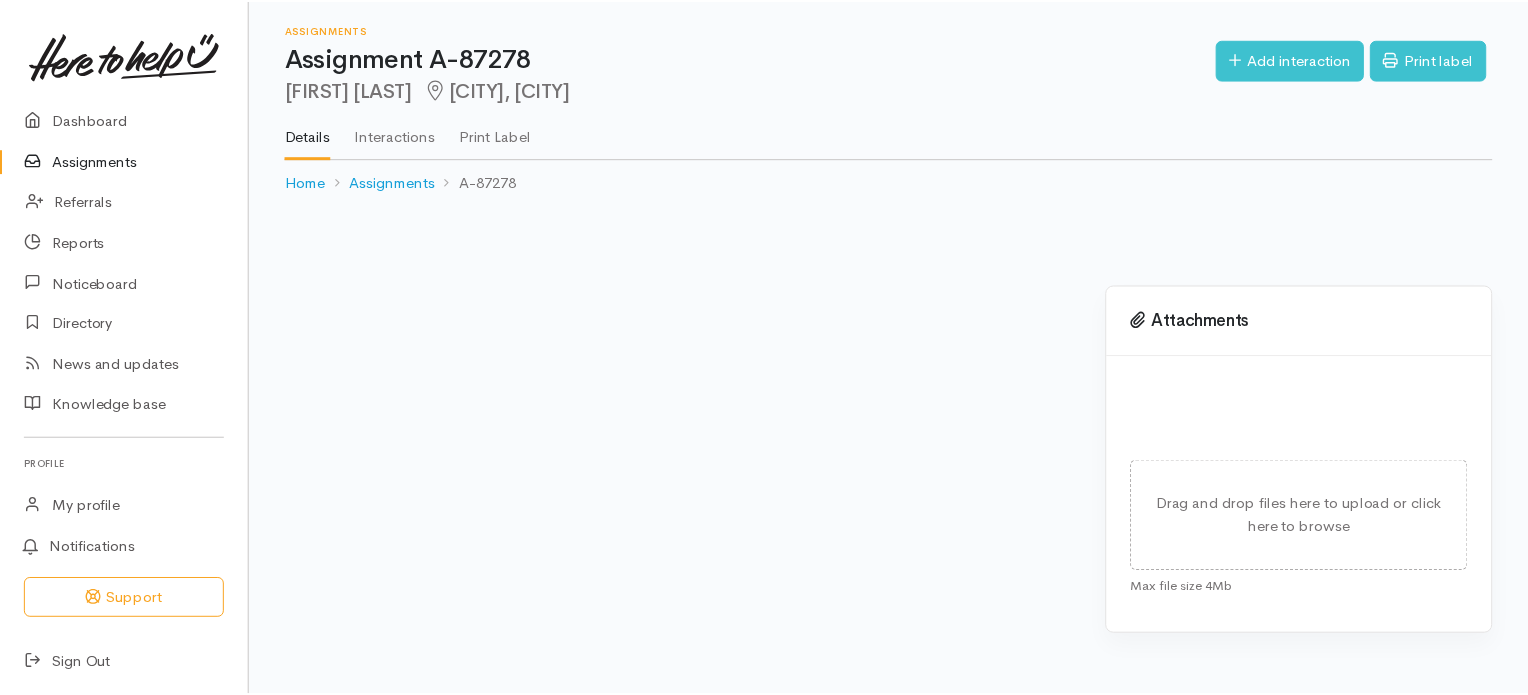 scroll, scrollTop: 0, scrollLeft: 0, axis: both 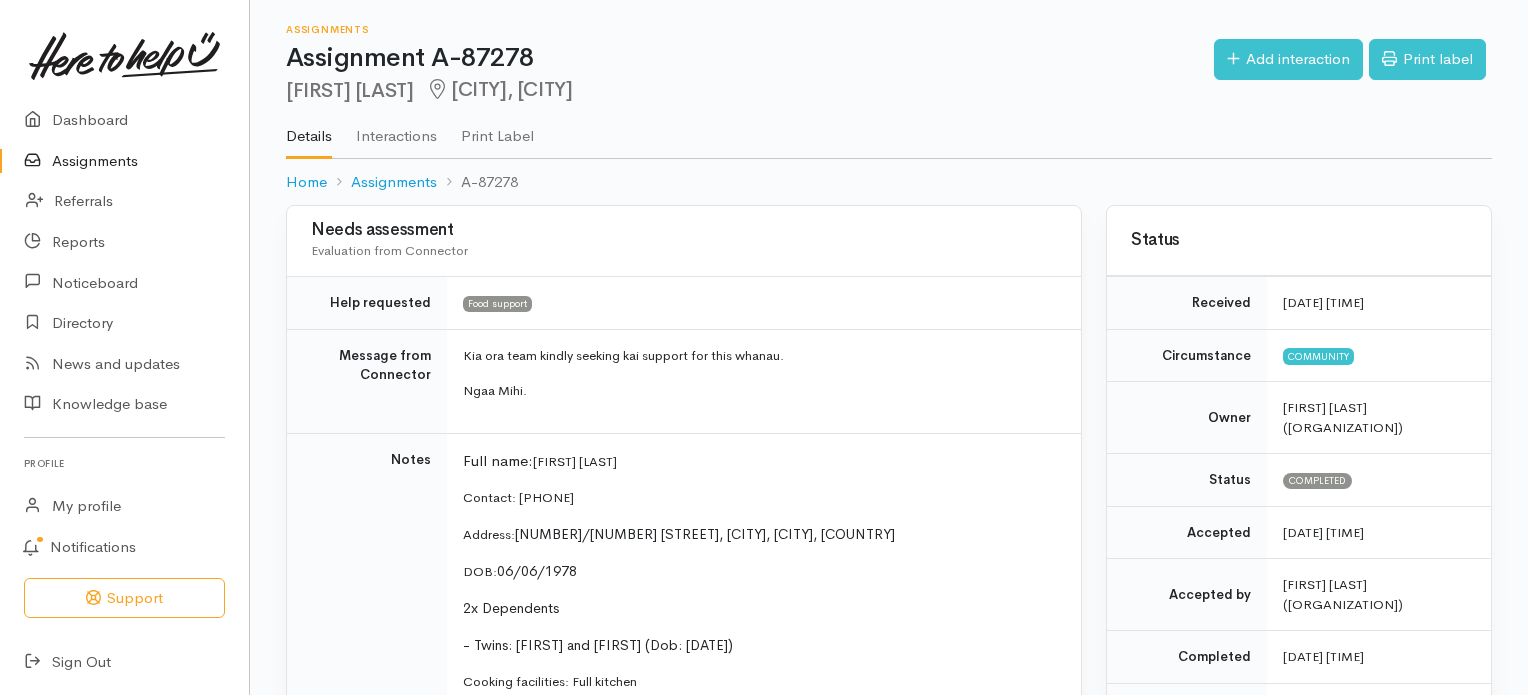 click on "Assignments" at bounding box center (124, 161) 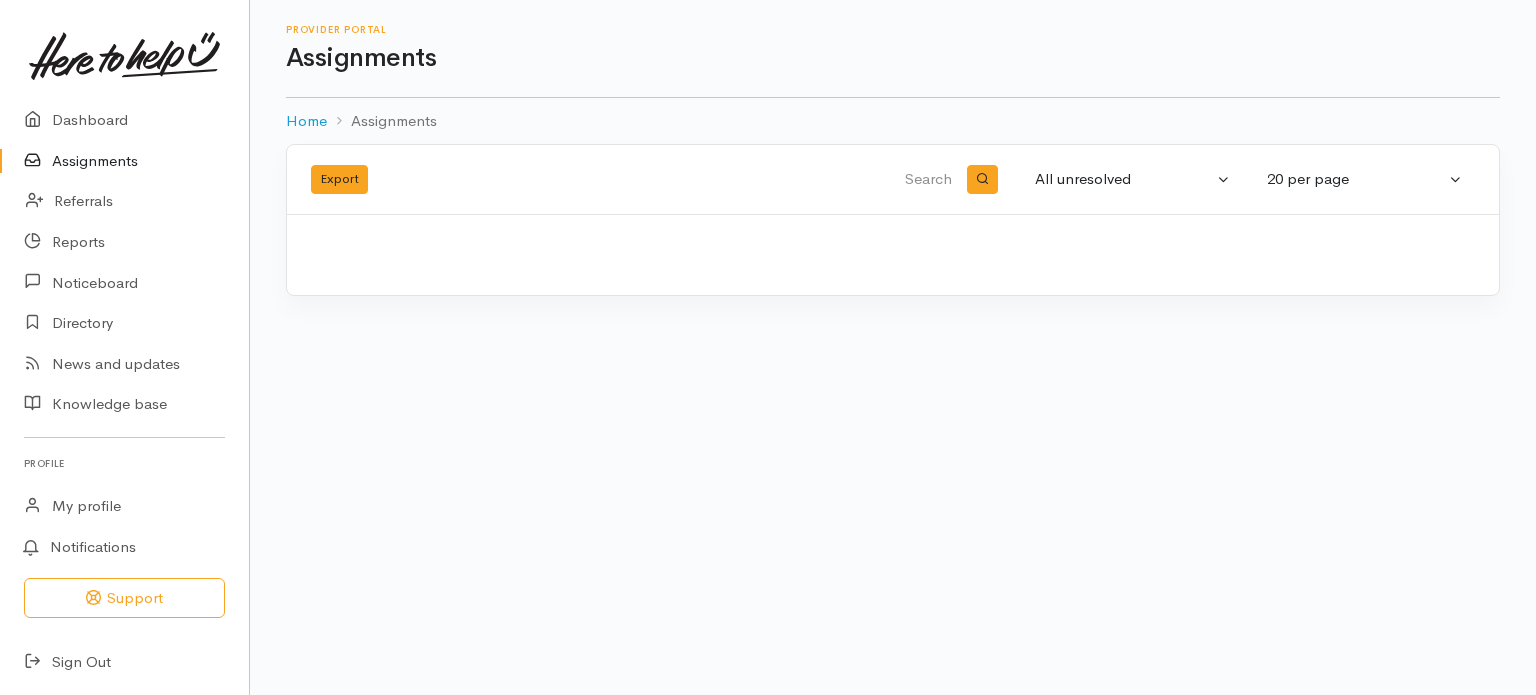 scroll, scrollTop: 0, scrollLeft: 0, axis: both 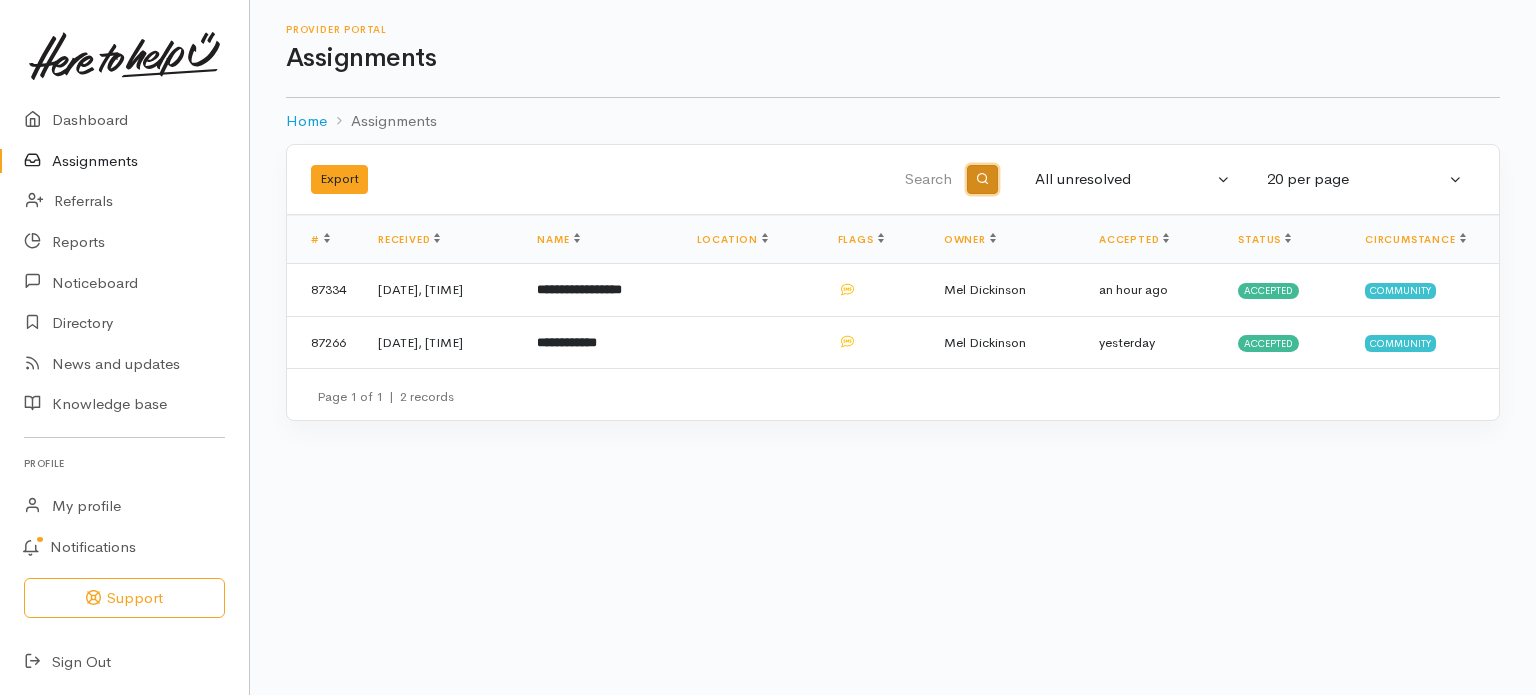 click at bounding box center (982, 178) 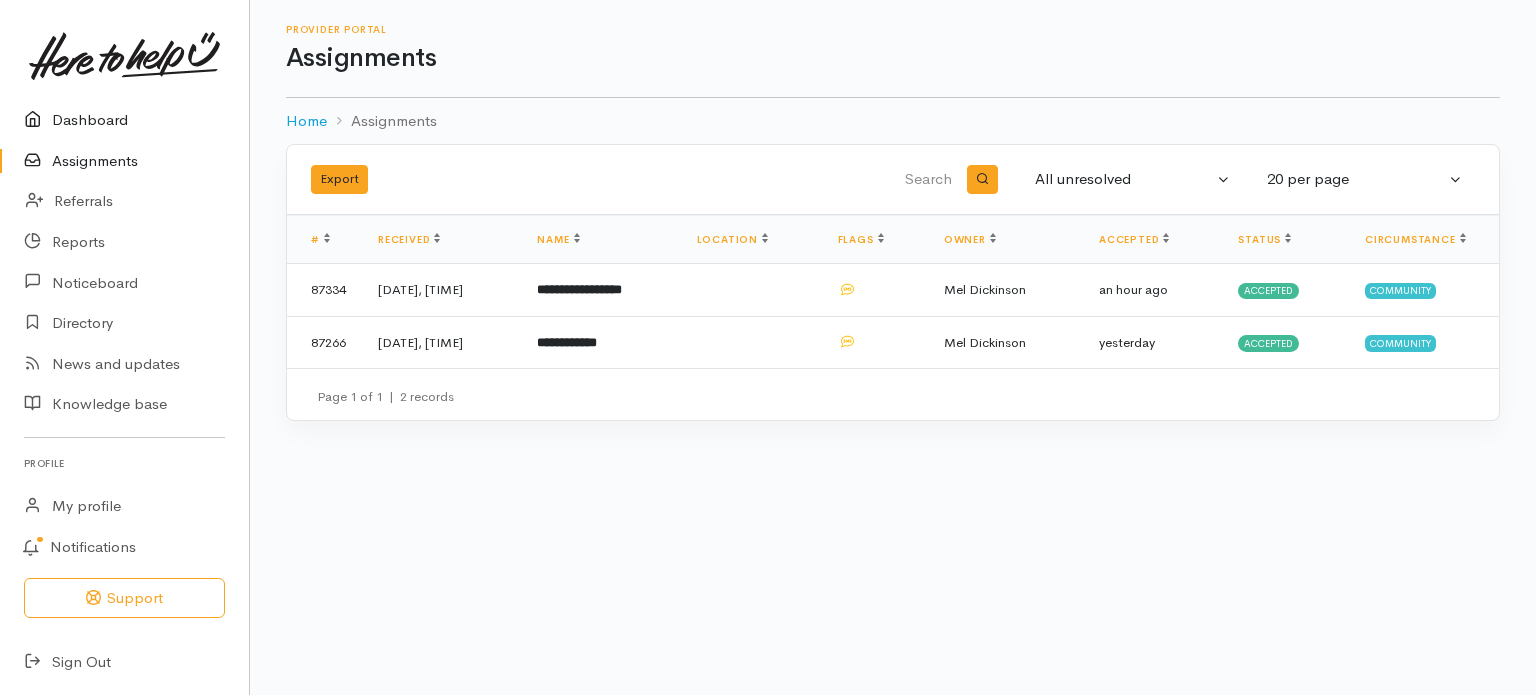 click on "Dashboard" at bounding box center [124, 120] 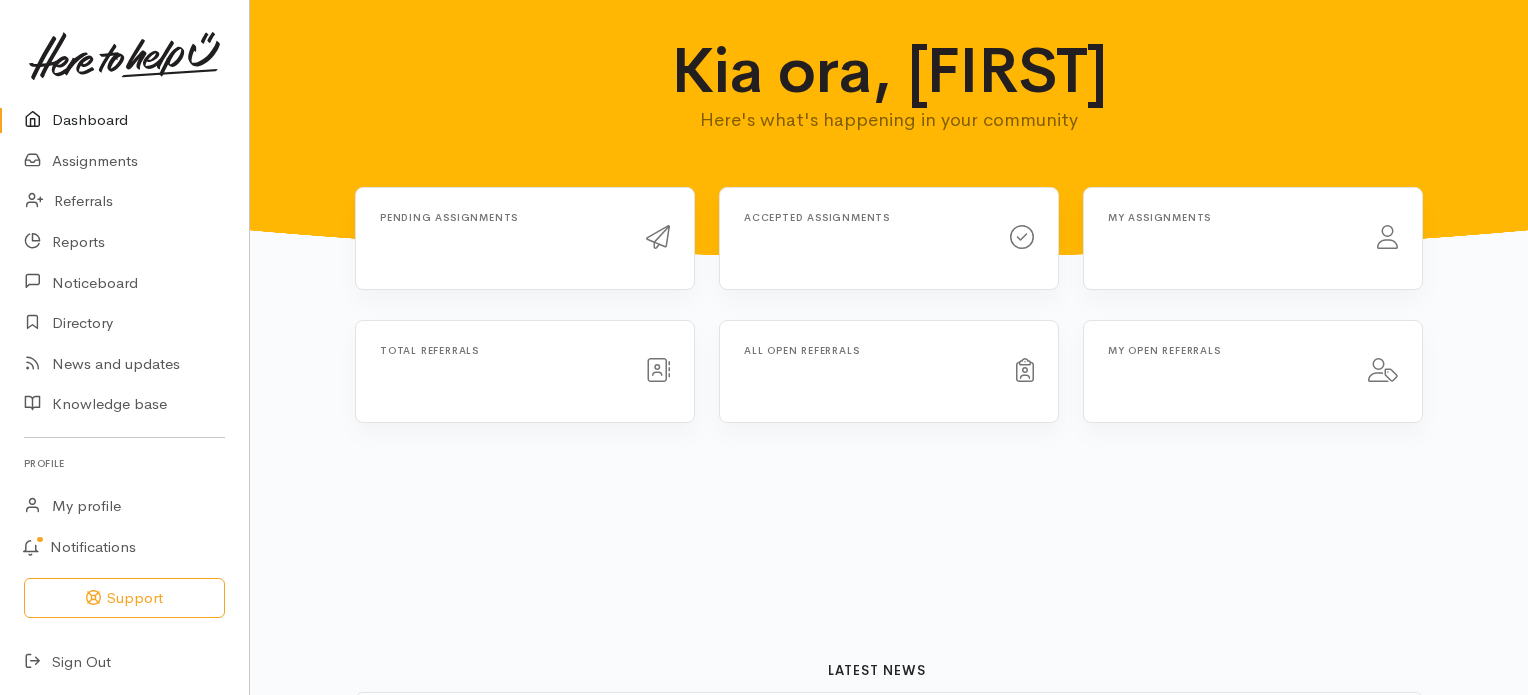 scroll, scrollTop: 0, scrollLeft: 0, axis: both 